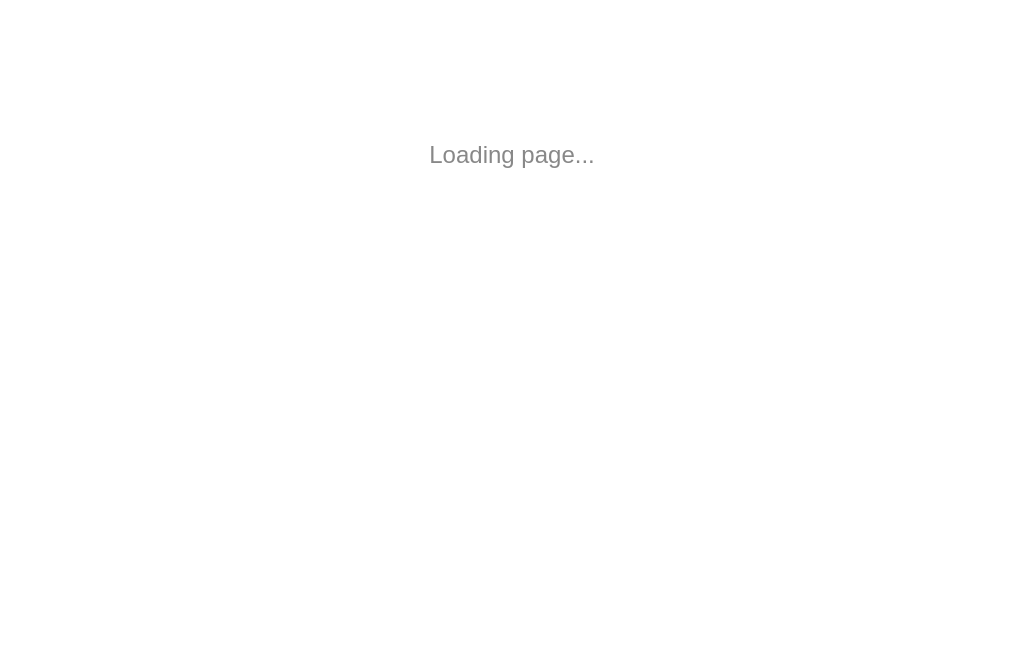scroll, scrollTop: 0, scrollLeft: 0, axis: both 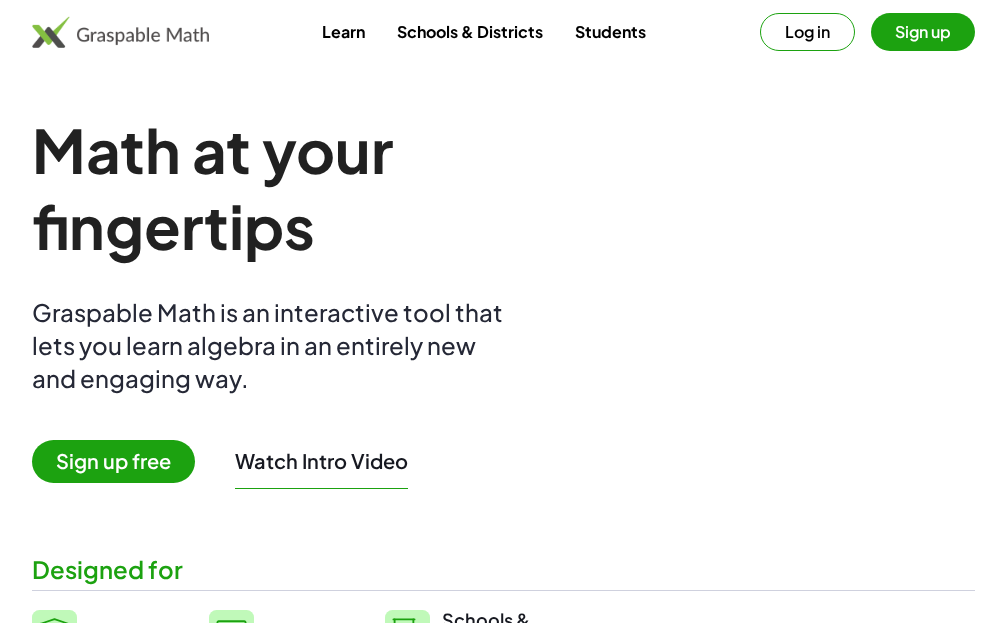 click on "Log in" at bounding box center (807, 32) 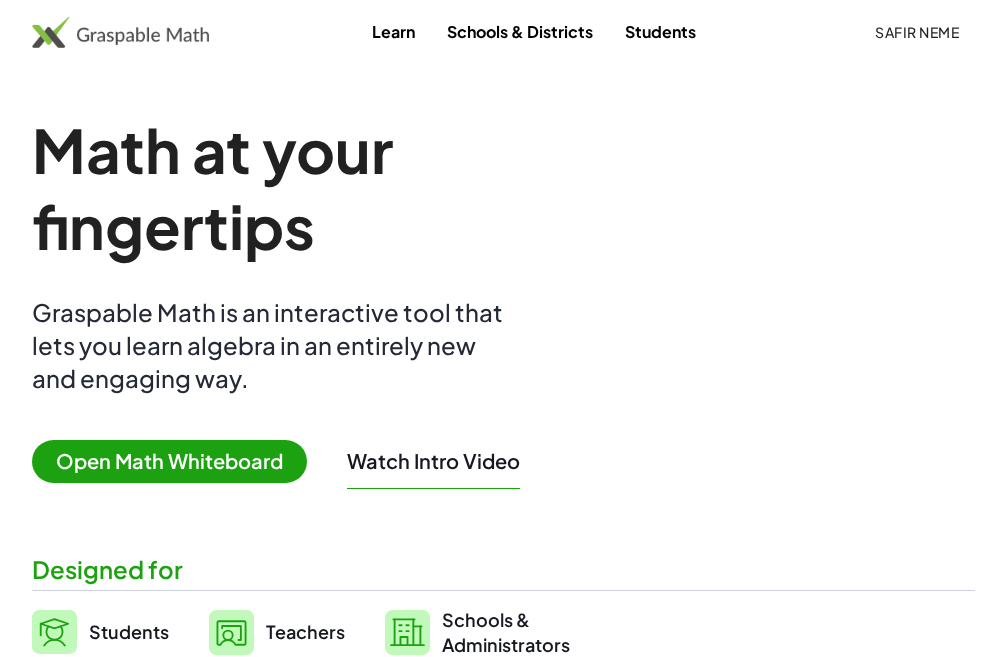 click on "Open Math Whiteboard" at bounding box center (169, 461) 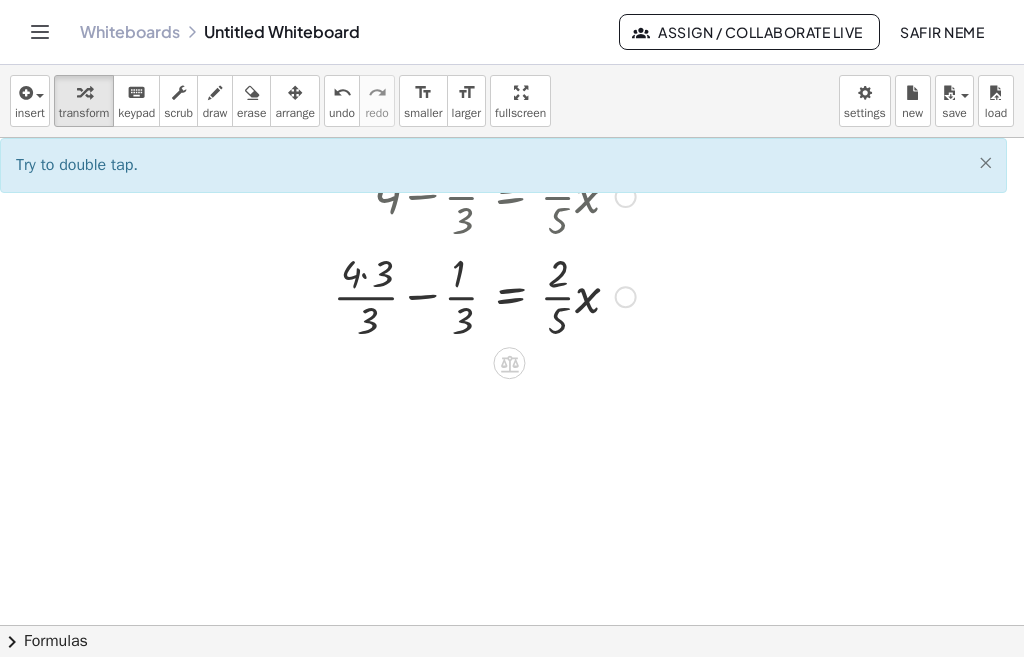 click on "×" at bounding box center [985, 162] 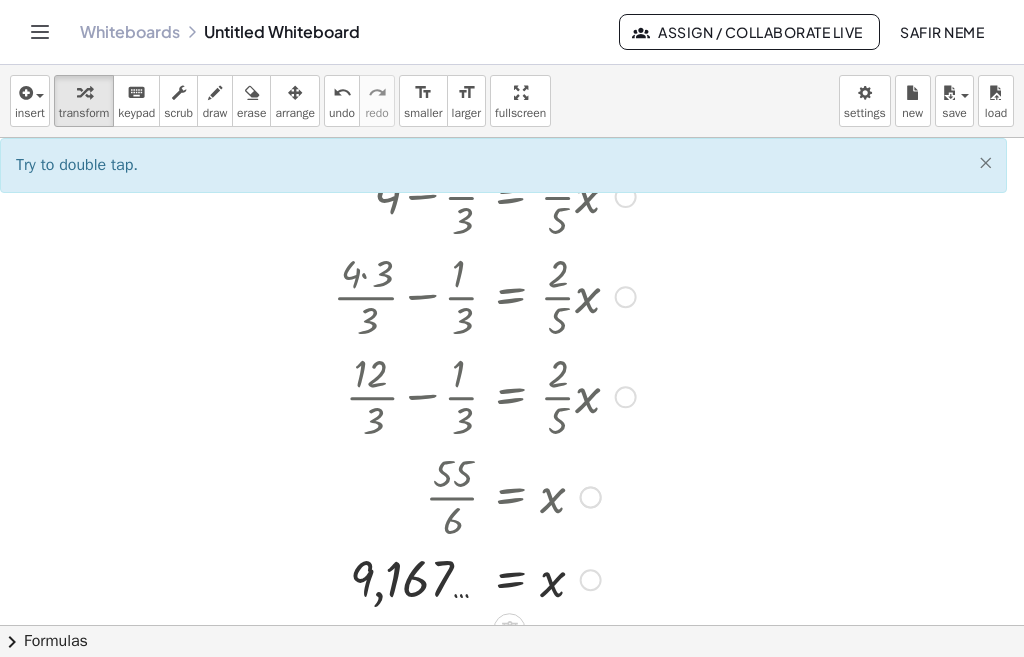 click on "×" at bounding box center [985, 162] 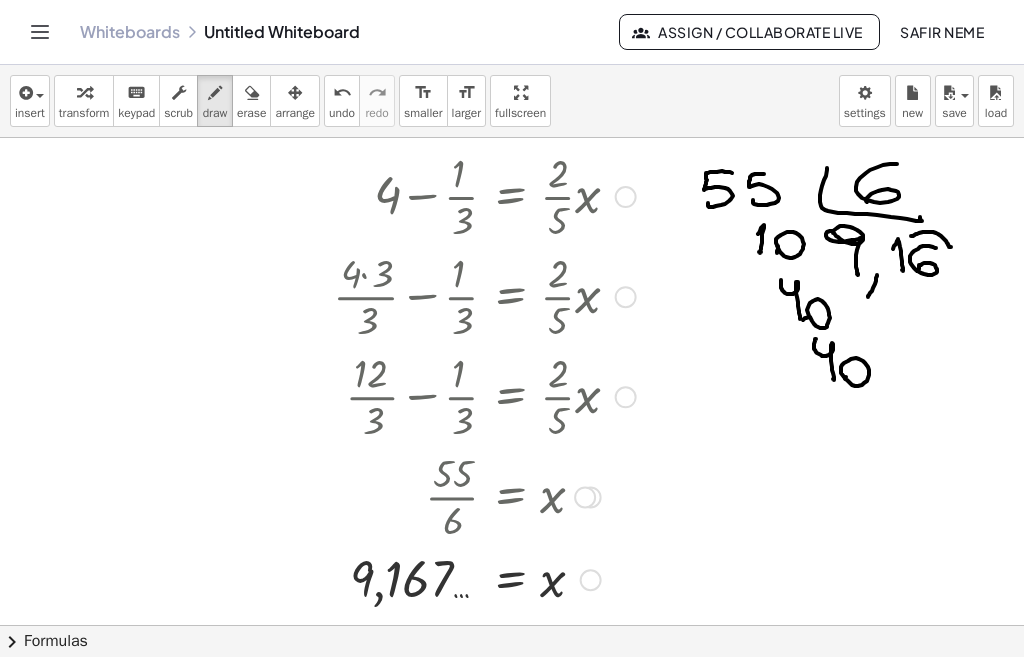 drag, startPoint x: 520, startPoint y: 100, endPoint x: 520, endPoint y: 171, distance: 71 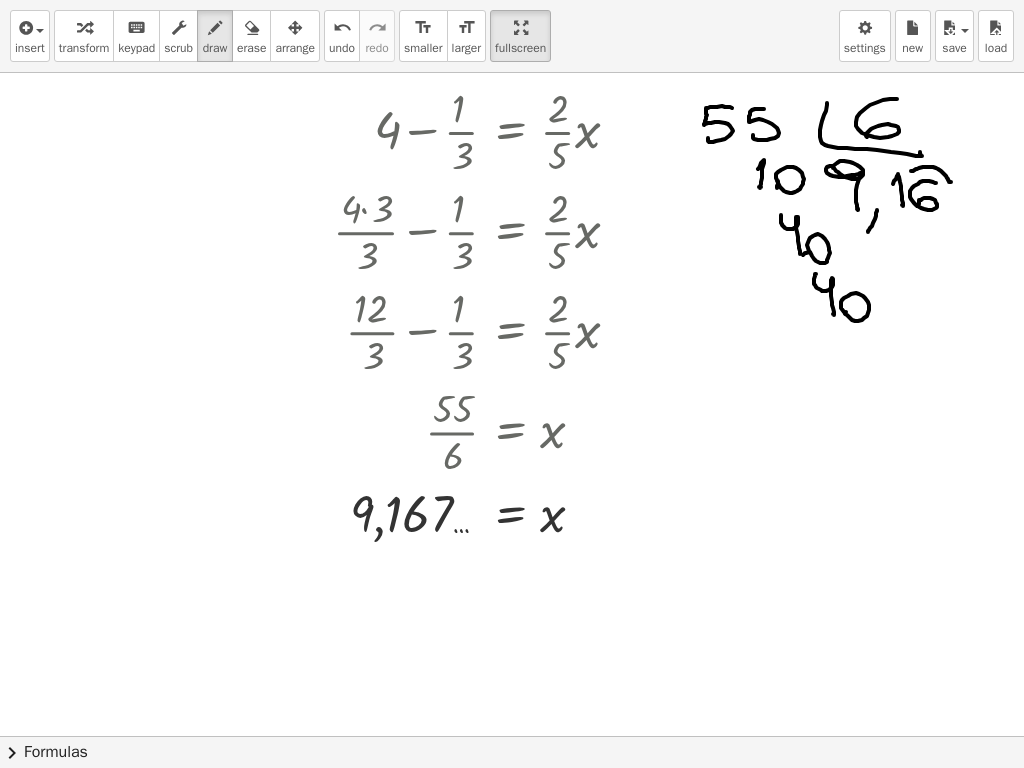 drag, startPoint x: 516, startPoint y: 22, endPoint x: 515, endPoint y: -49, distance: 71.00704 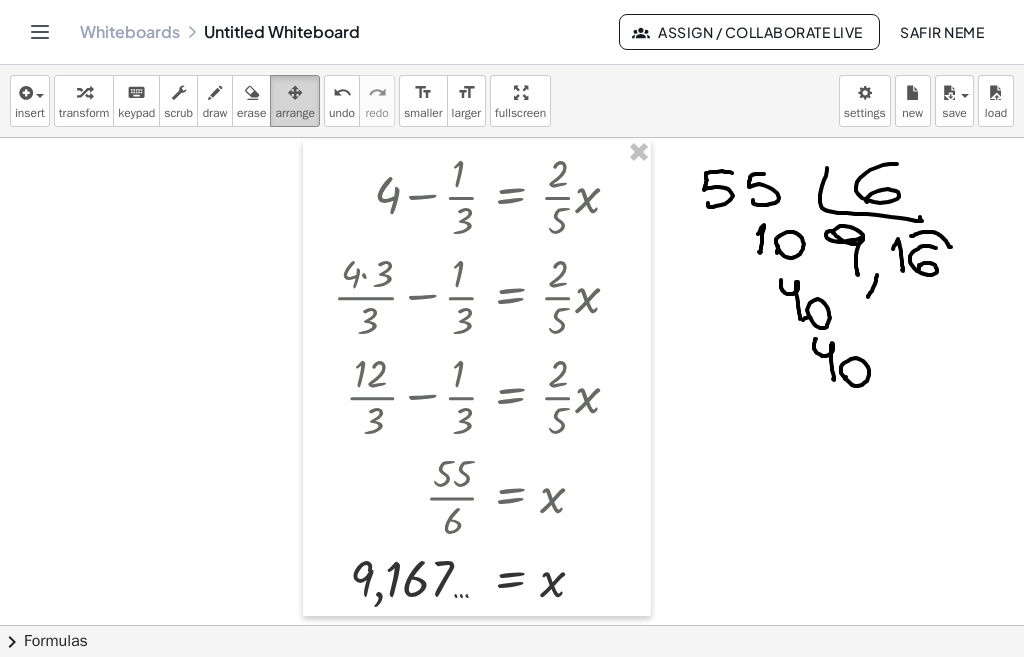 click on "arrange" at bounding box center (295, 113) 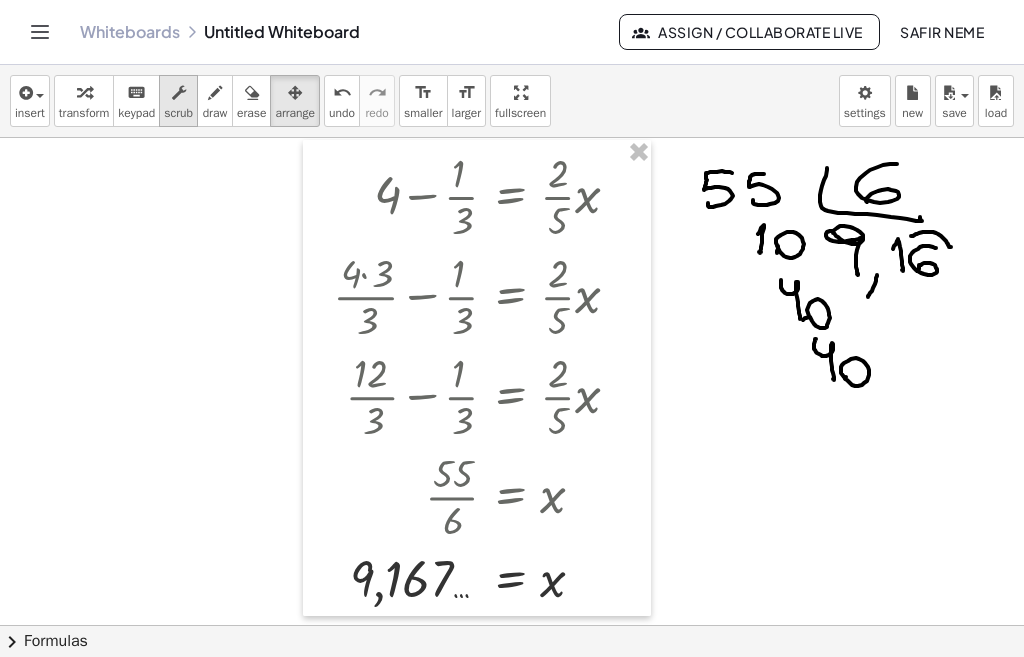 drag, startPoint x: 244, startPoint y: 326, endPoint x: 179, endPoint y: 113, distance: 222.6971 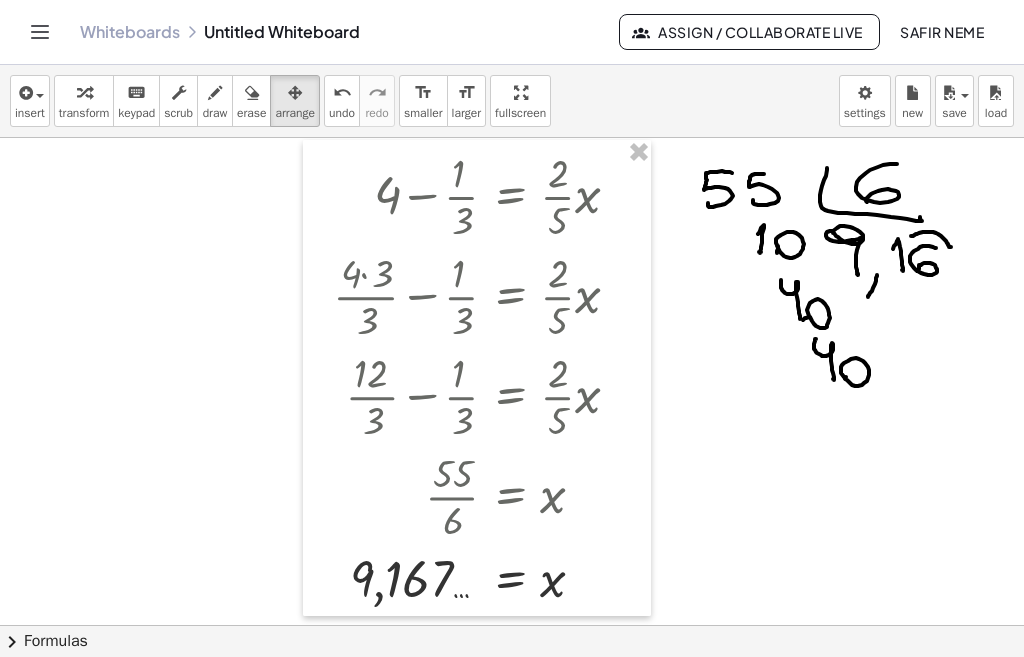 click at bounding box center [512, 634] 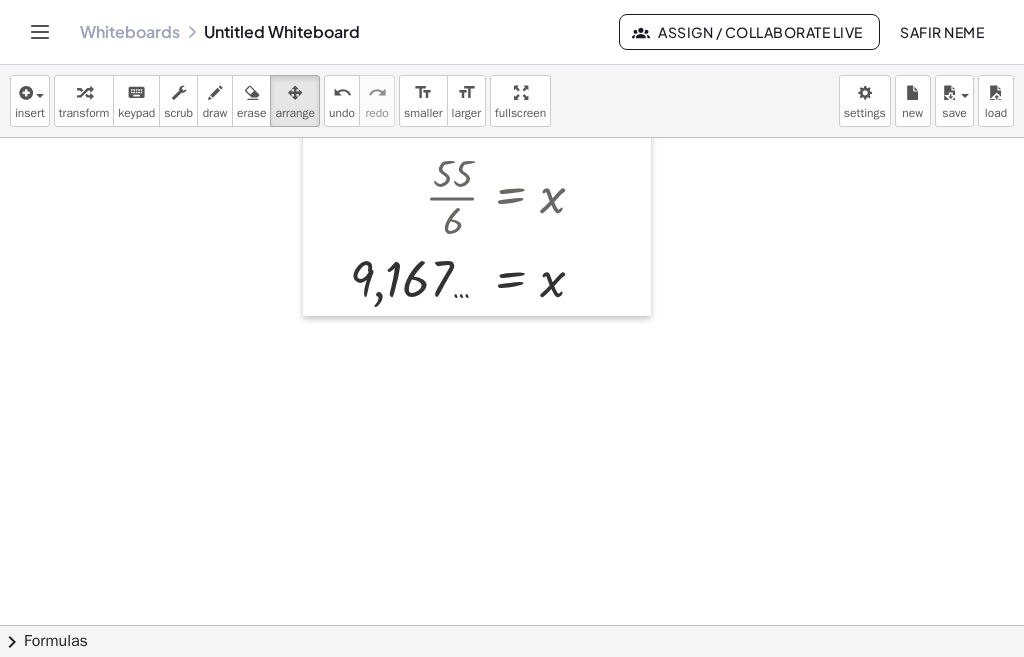 scroll, scrollTop: 500, scrollLeft: 0, axis: vertical 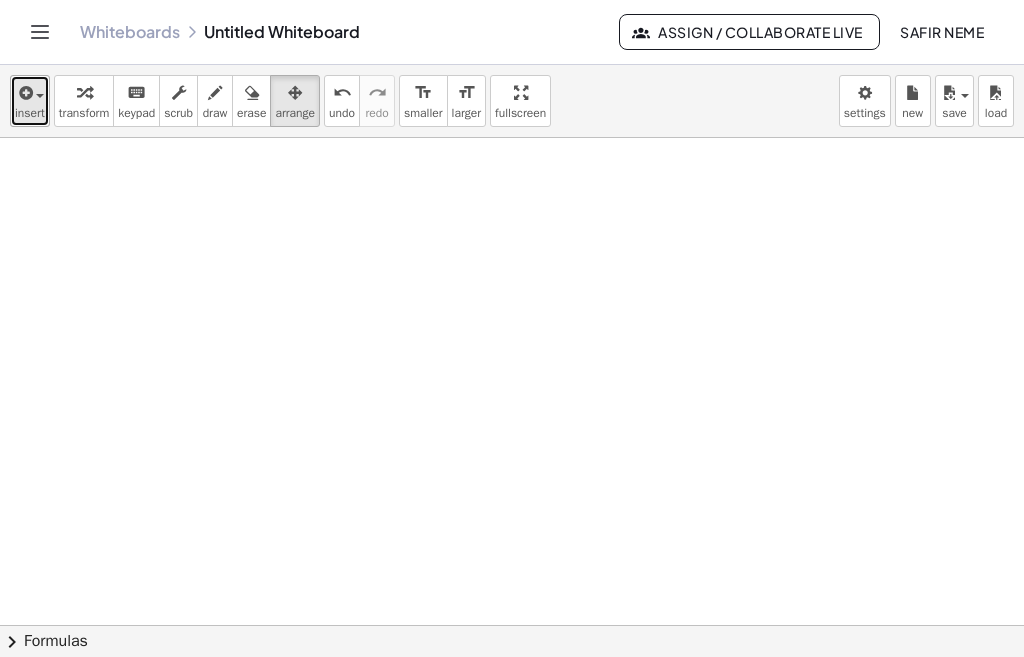 click at bounding box center (24, 93) 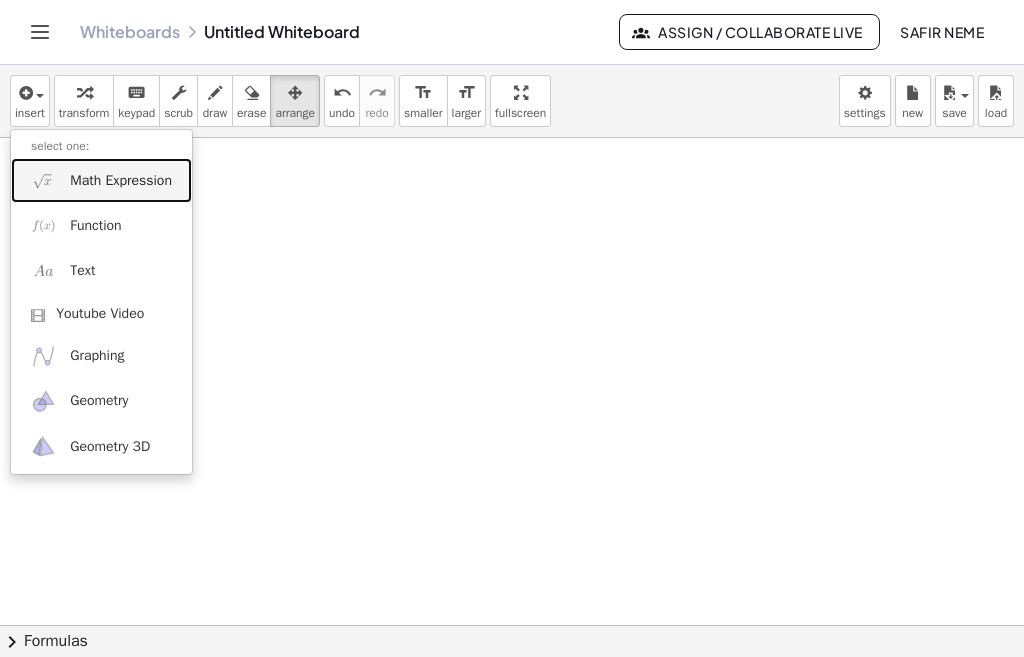 click on "Math Expression" at bounding box center (121, 181) 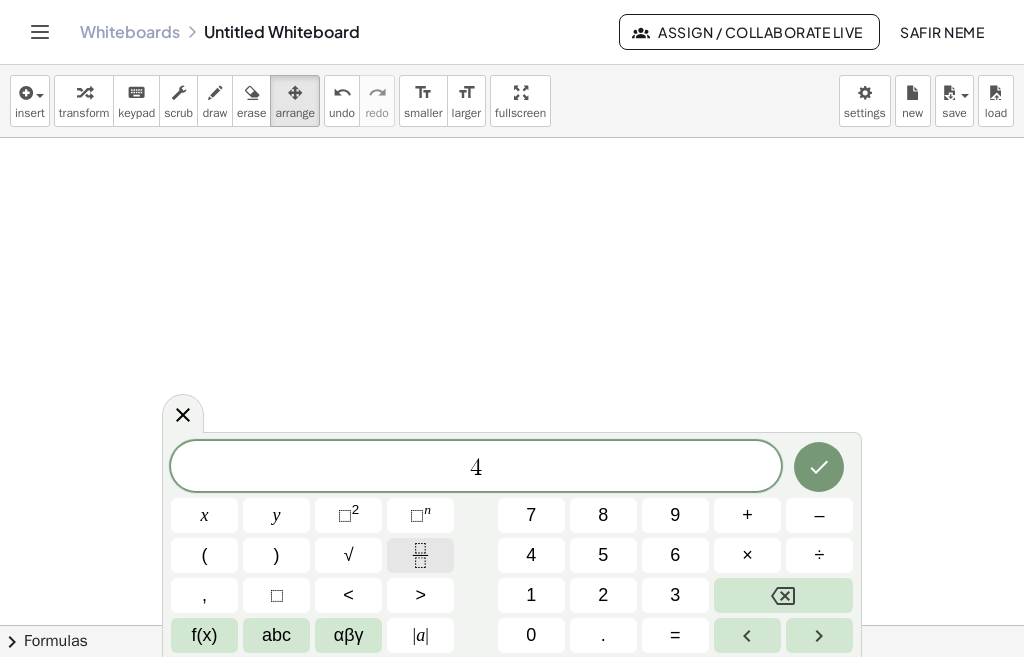 click 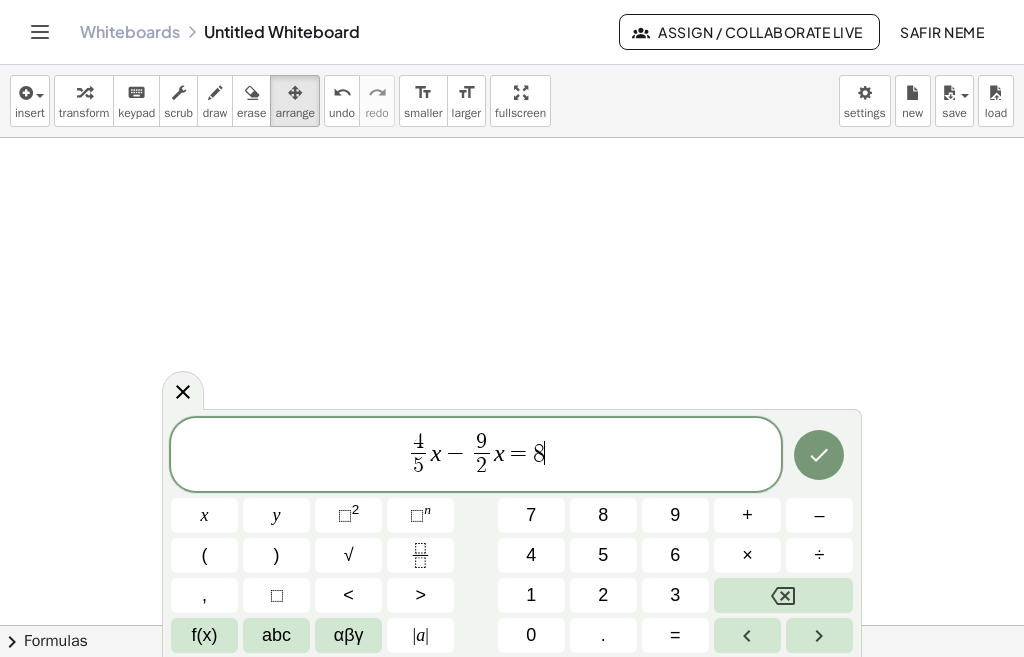 click 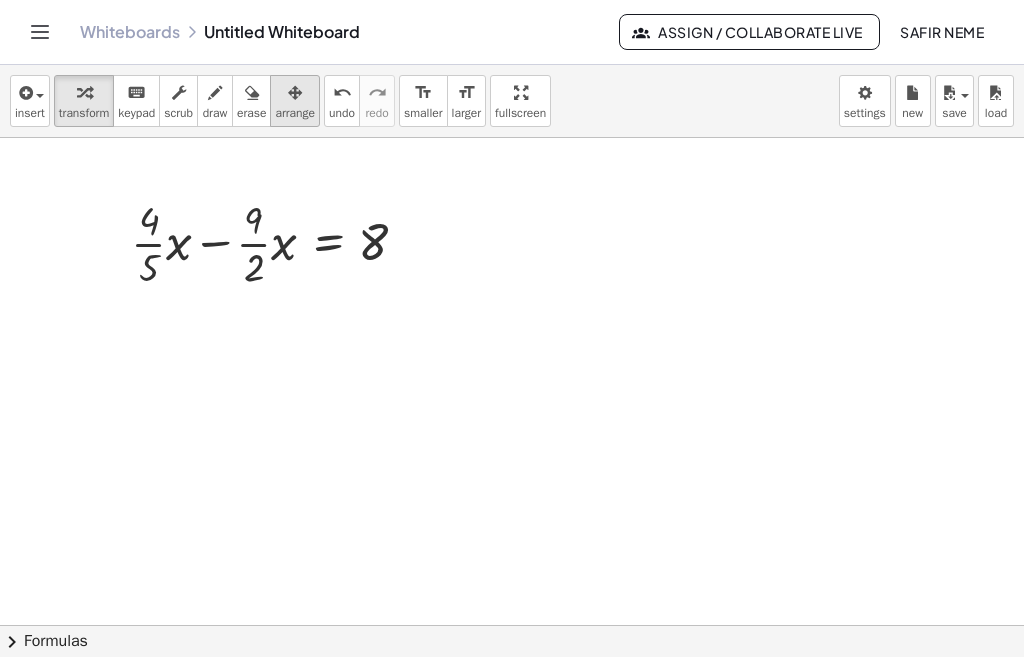 click at bounding box center (295, 93) 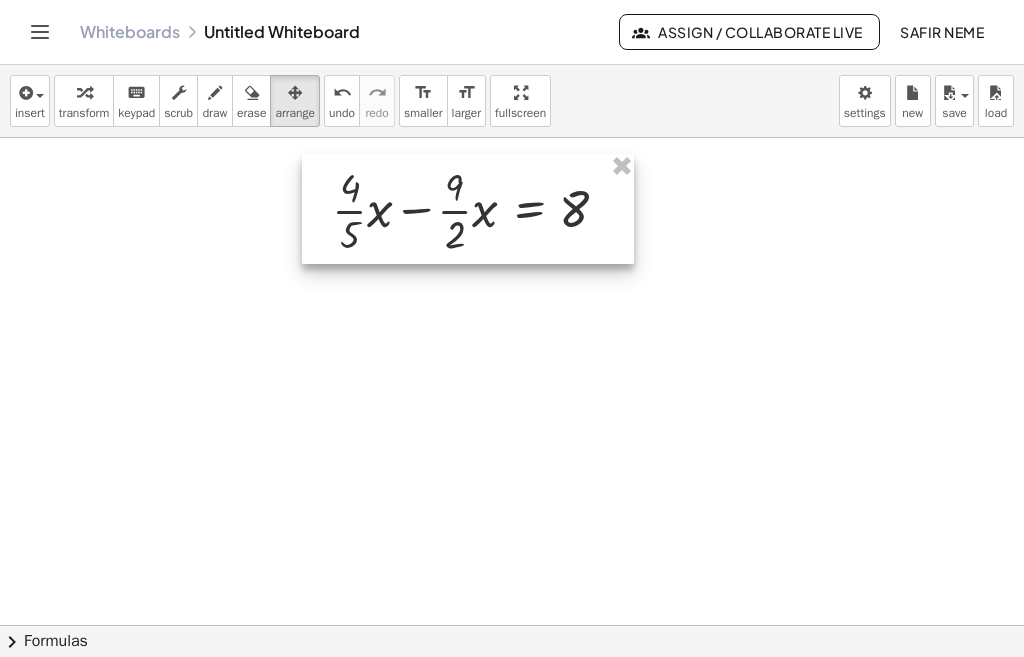 drag, startPoint x: 251, startPoint y: 221, endPoint x: 452, endPoint y: 188, distance: 203.69095 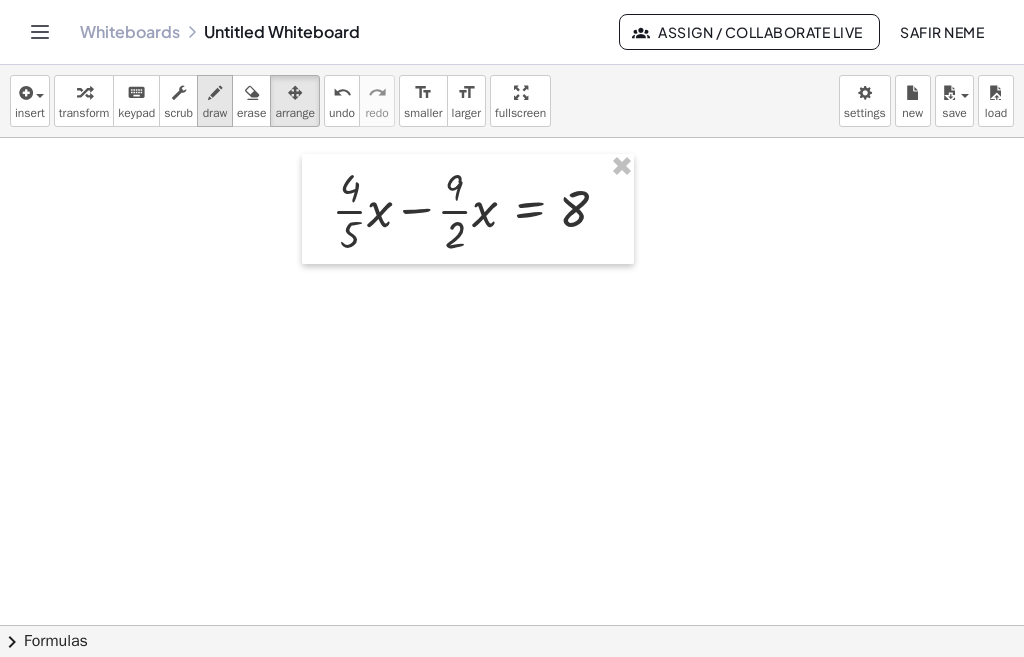 click at bounding box center [215, 93] 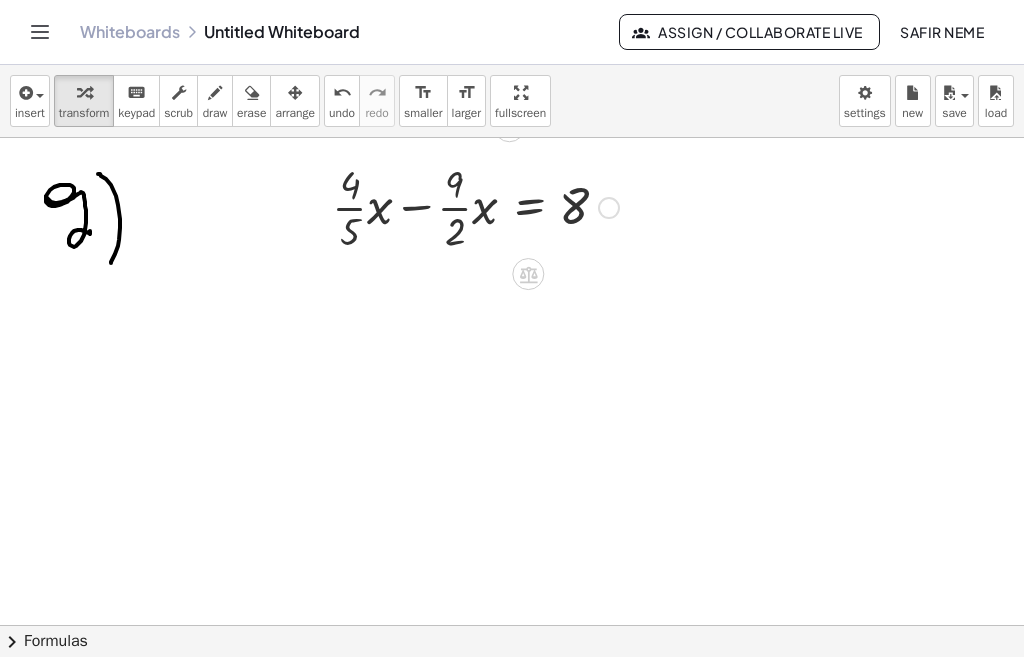 scroll, scrollTop: 483, scrollLeft: 0, axis: vertical 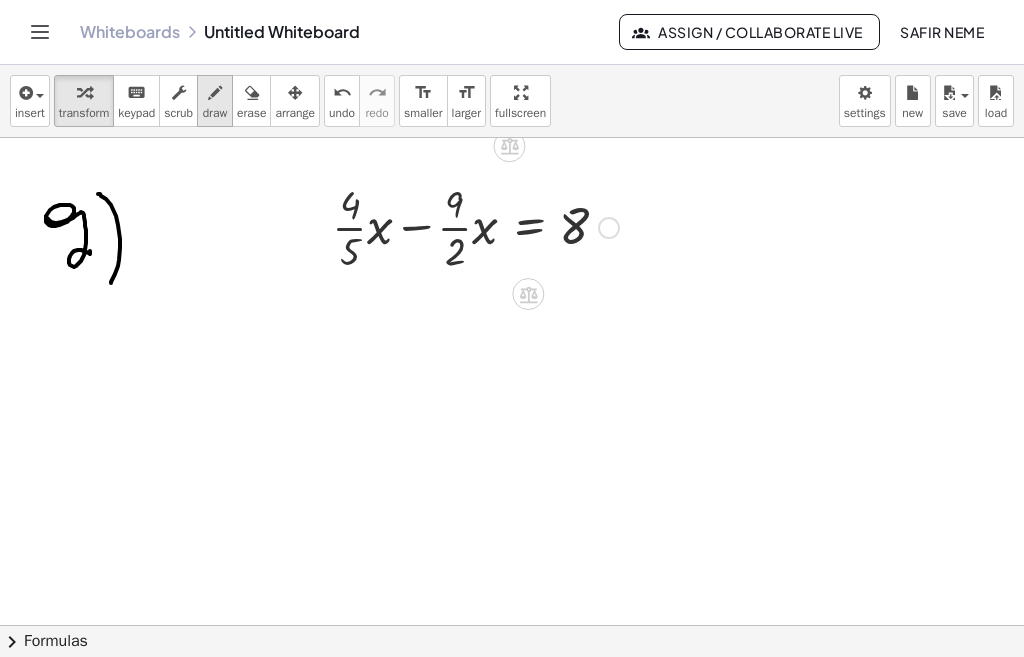 click on "draw" at bounding box center (215, 113) 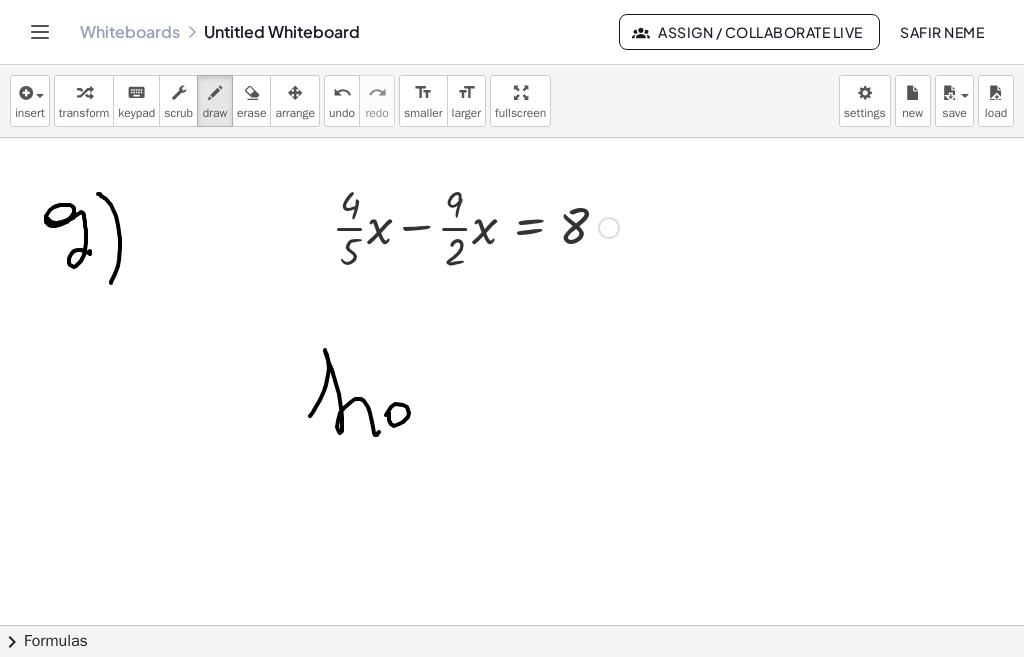 click at bounding box center (512, 385) 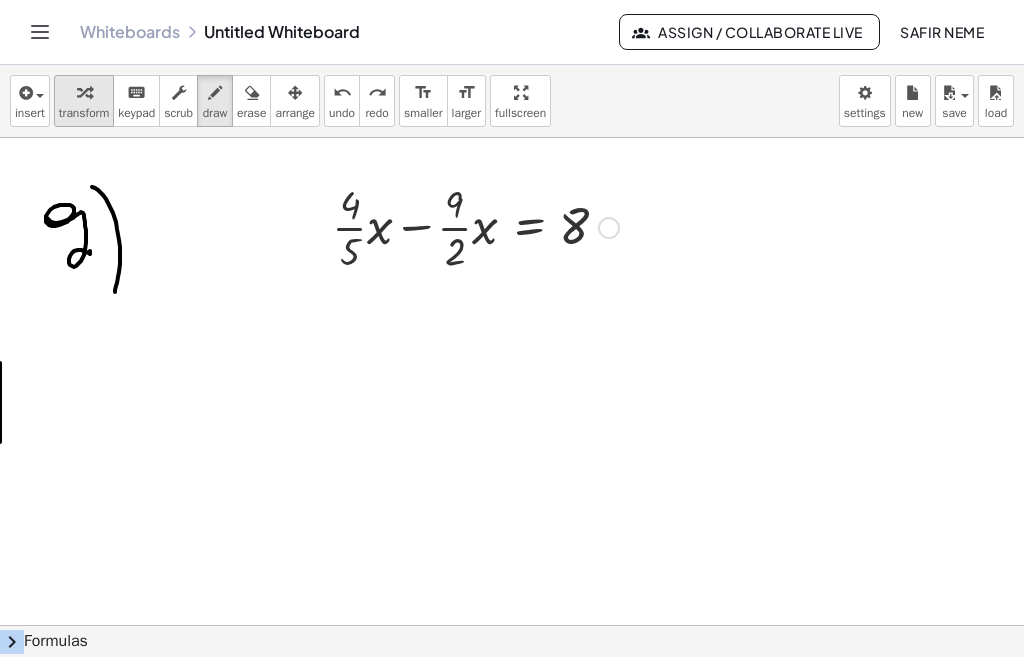 click at bounding box center (84, 92) 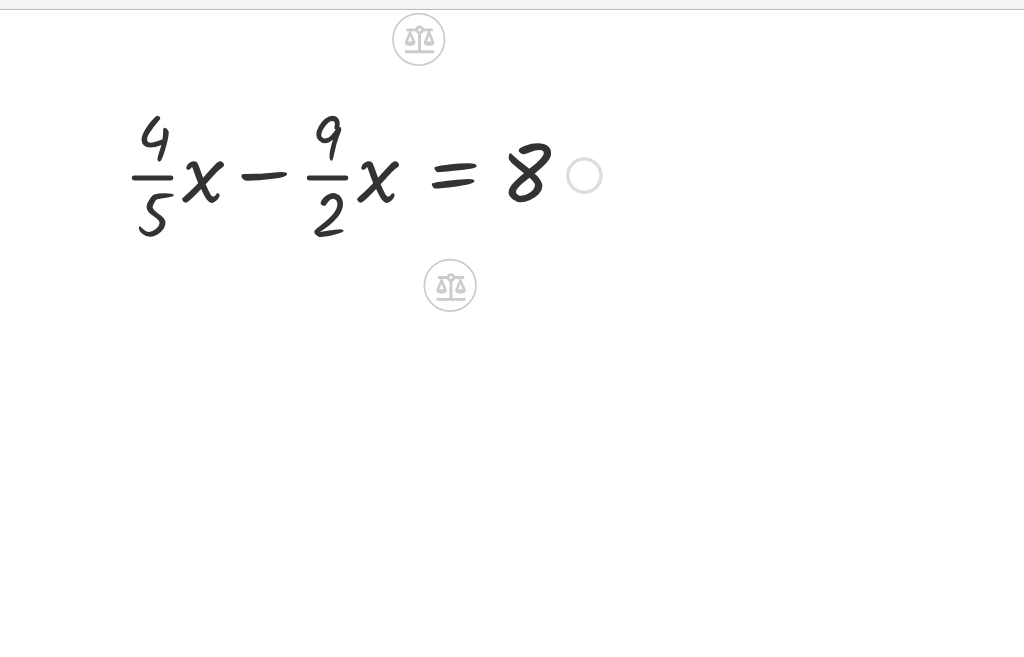 scroll, scrollTop: 473, scrollLeft: 0, axis: vertical 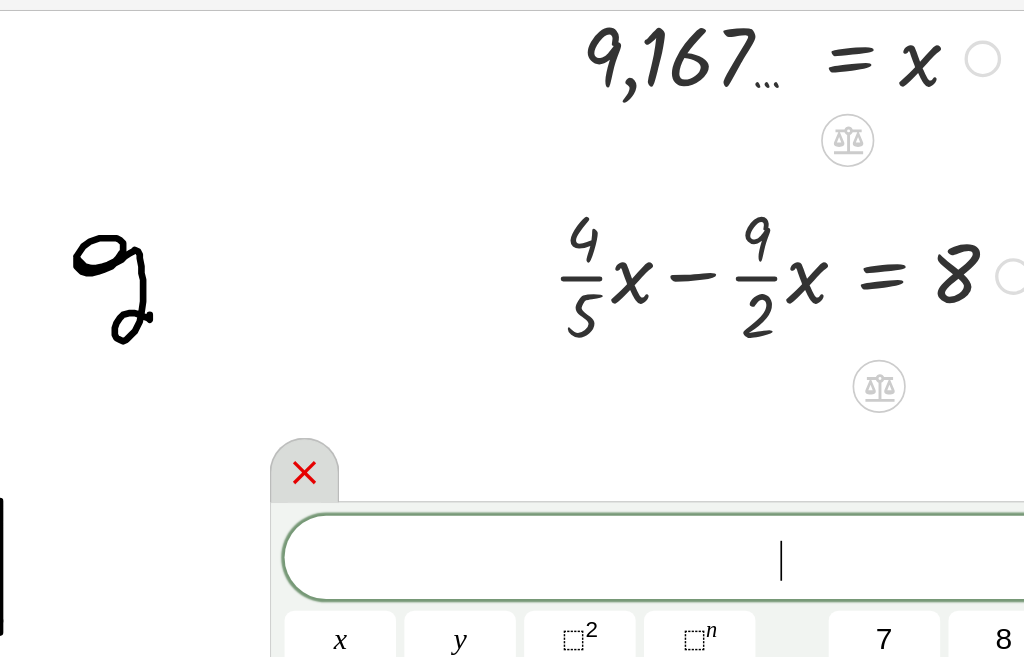 click 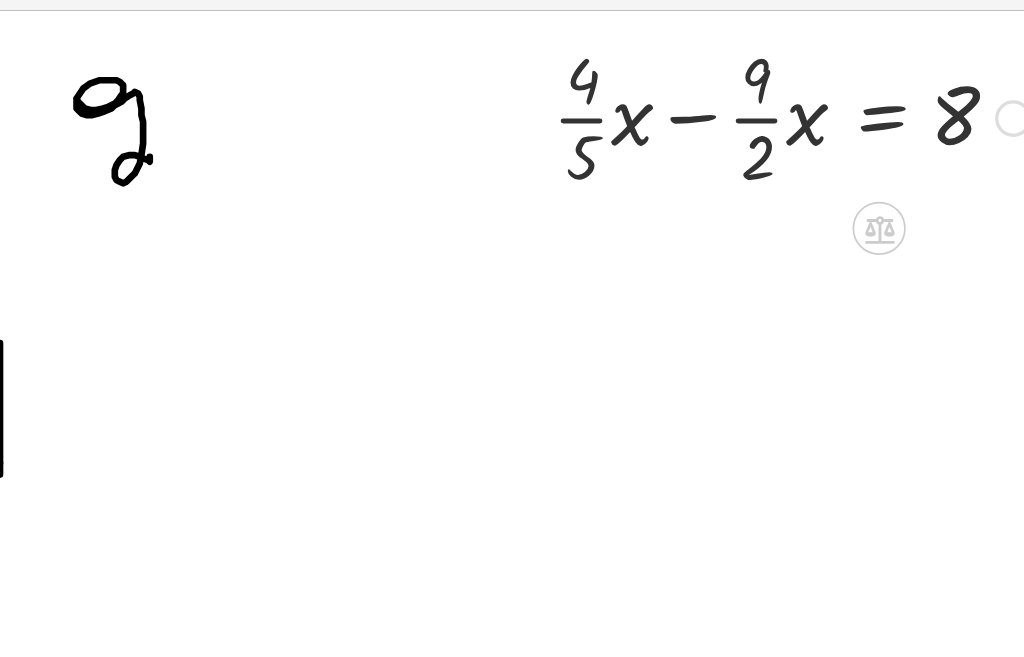 scroll, scrollTop: 510, scrollLeft: 0, axis: vertical 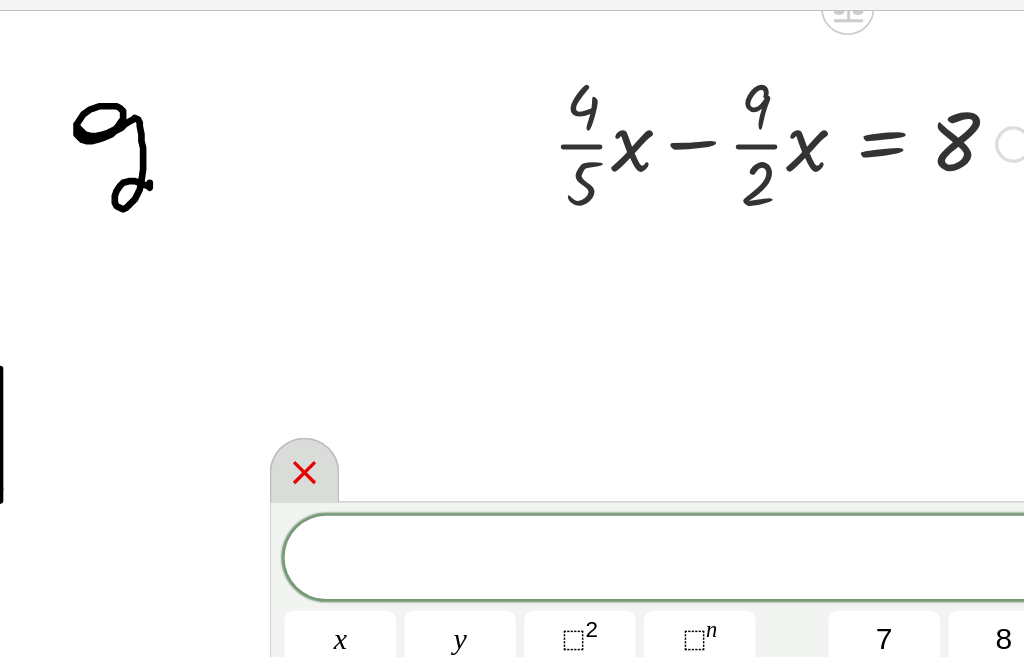 click 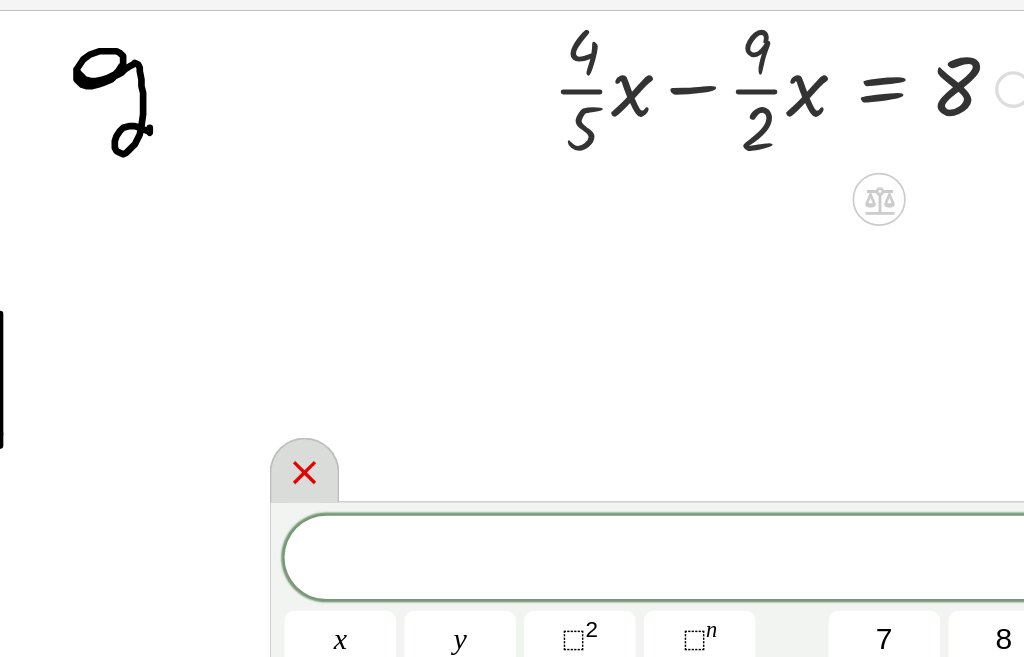 scroll, scrollTop: 509, scrollLeft: 0, axis: vertical 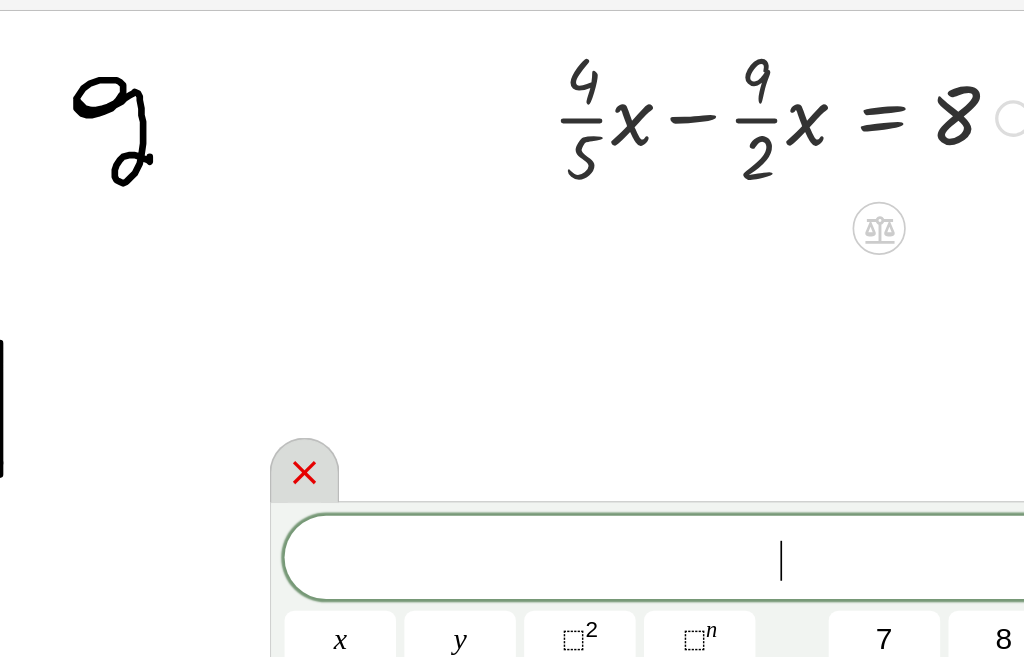 click 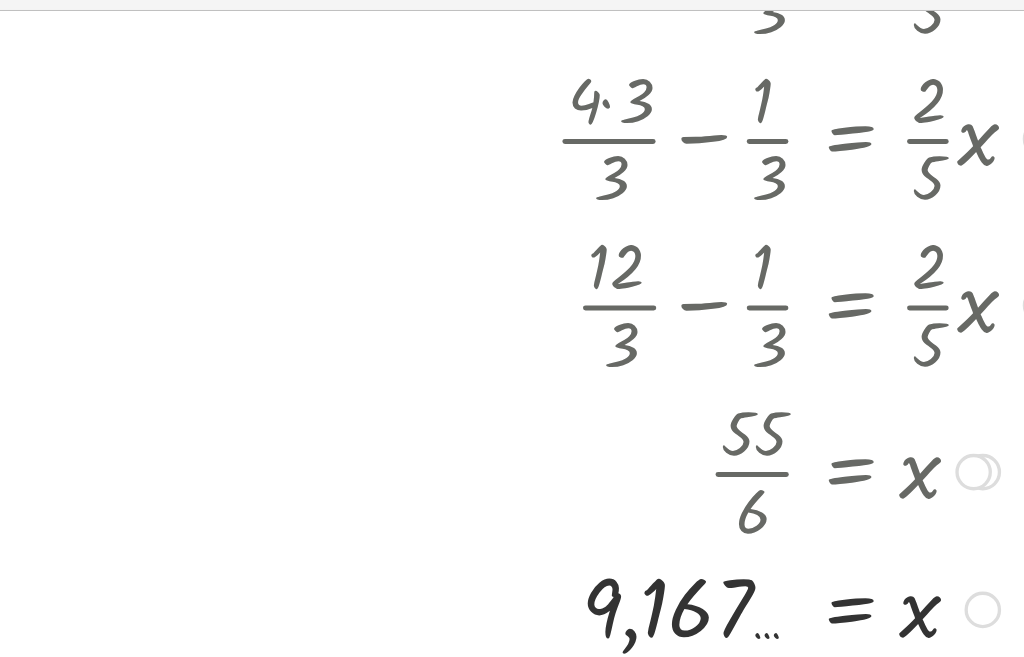 scroll, scrollTop: 0, scrollLeft: 0, axis: both 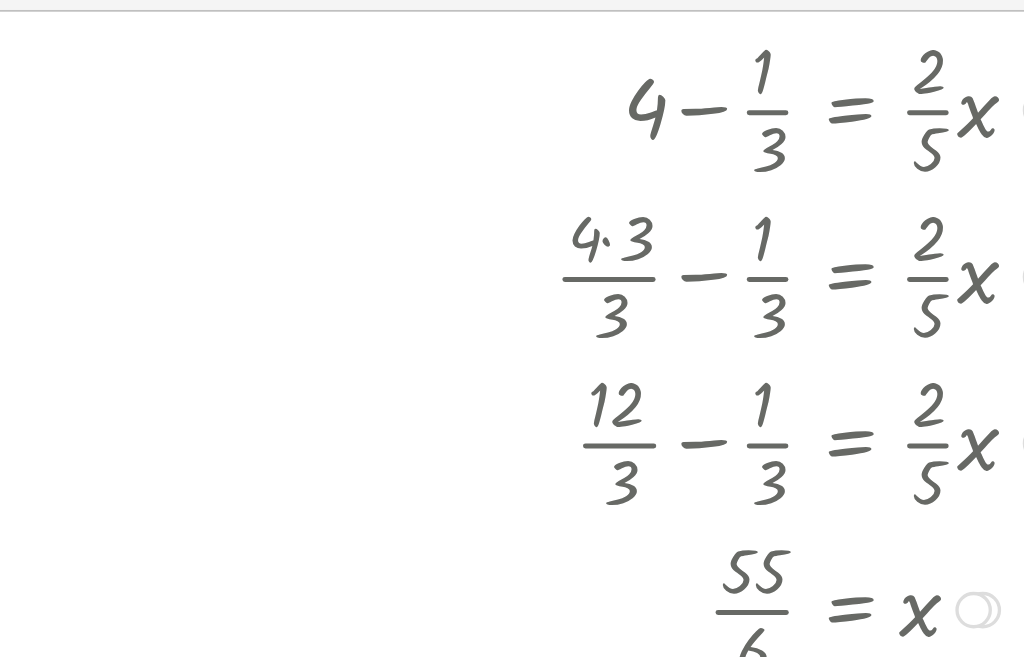 click on "insert select one: Math Expression Function Text Youtube Video Graphing Geometry Geometry 3D transform keyboard keypad scrub draw erase arrange undo undo redo redo format_size smaller format_size larger fullscreen load   save new settings" at bounding box center [512, 101] 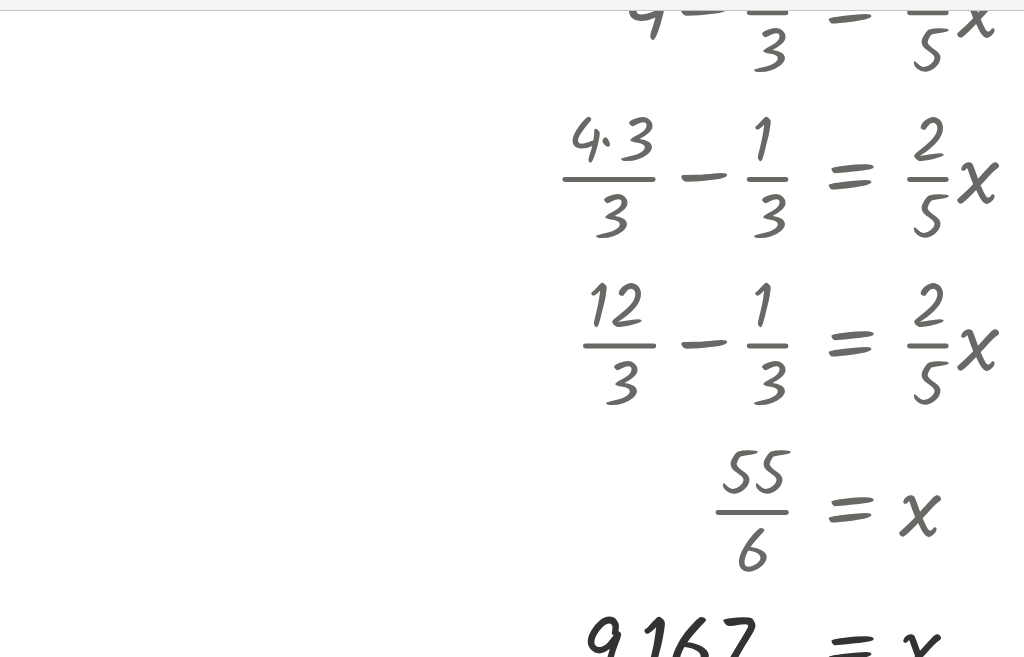 scroll, scrollTop: 0, scrollLeft: 0, axis: both 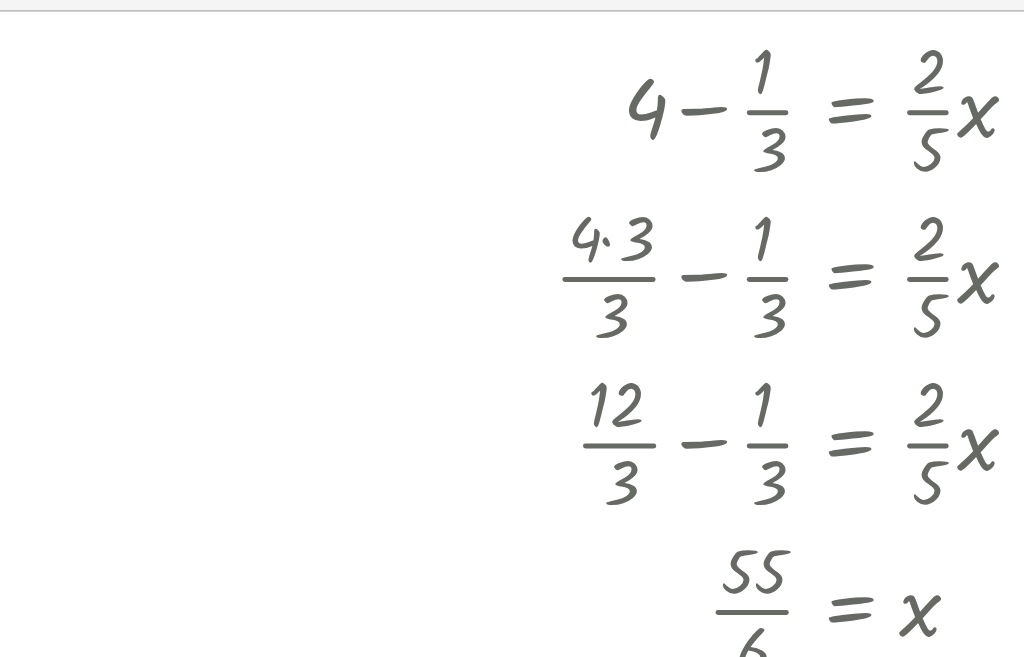 drag, startPoint x: 161, startPoint y: 358, endPoint x: 224, endPoint y: 296, distance: 88.391174 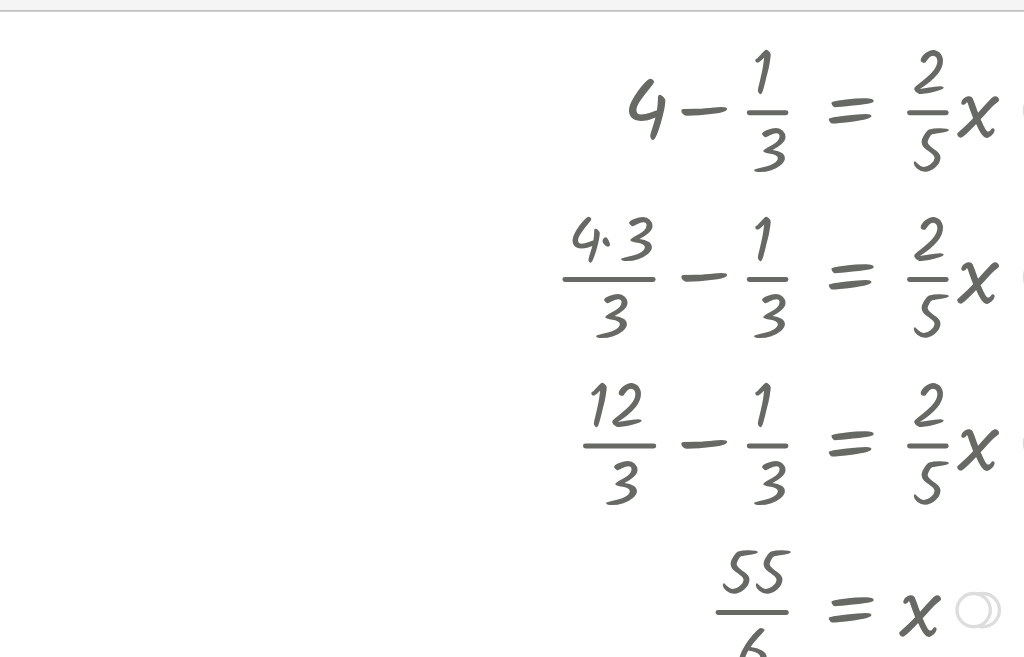 click at bounding box center (484, 295) 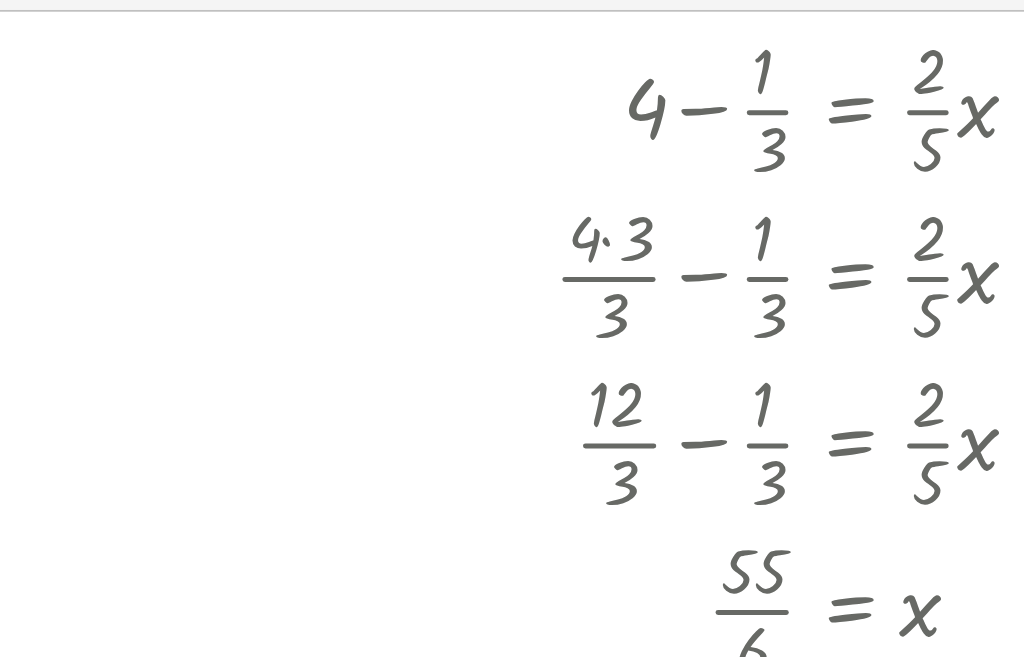 drag, startPoint x: 292, startPoint y: 252, endPoint x: 216, endPoint y: 268, distance: 77.665955 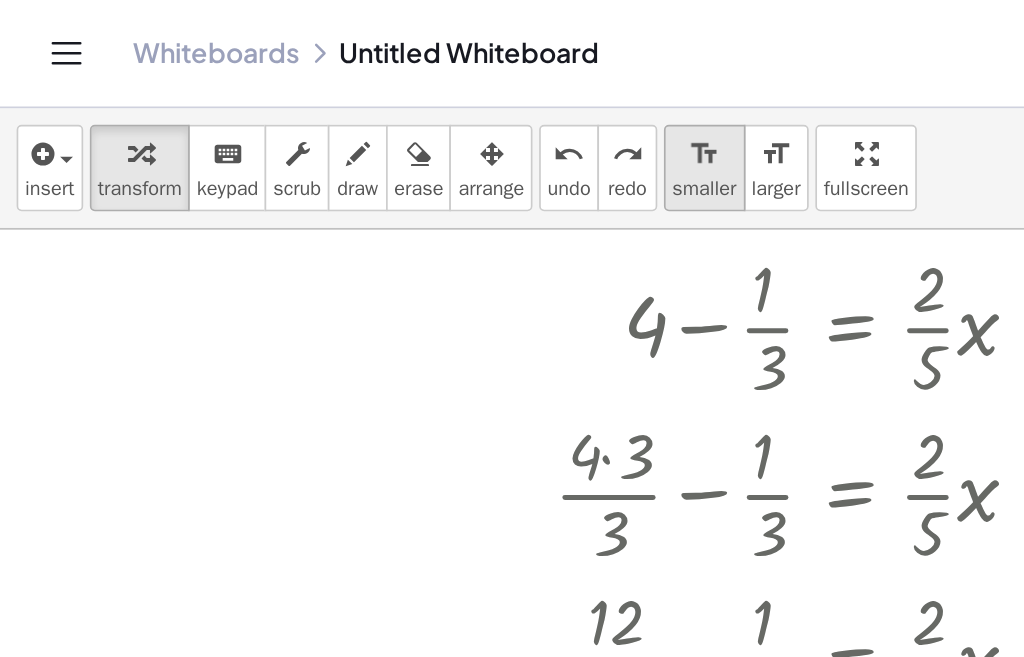 click on "format_size" at bounding box center (423, 93) 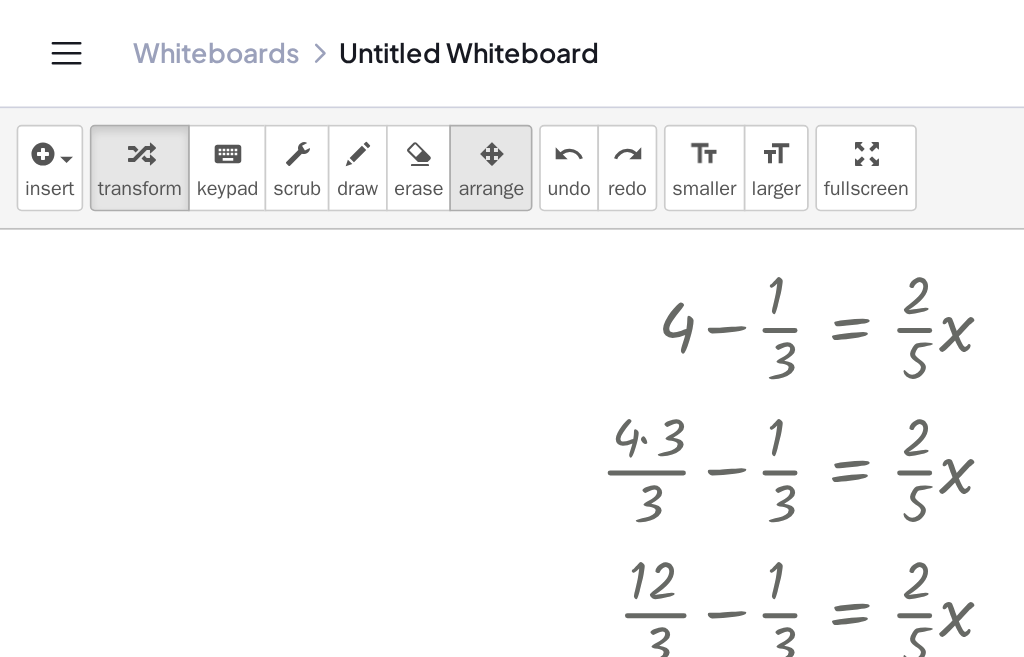 click at bounding box center [295, 93] 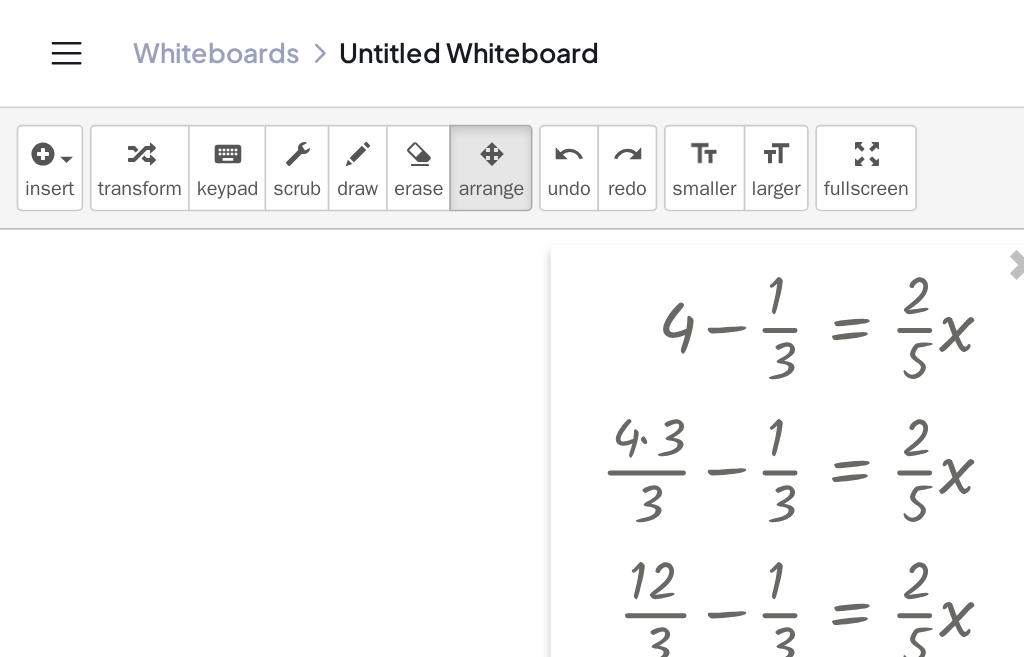 drag, startPoint x: 289, startPoint y: 263, endPoint x: 96, endPoint y: 175, distance: 212.11554 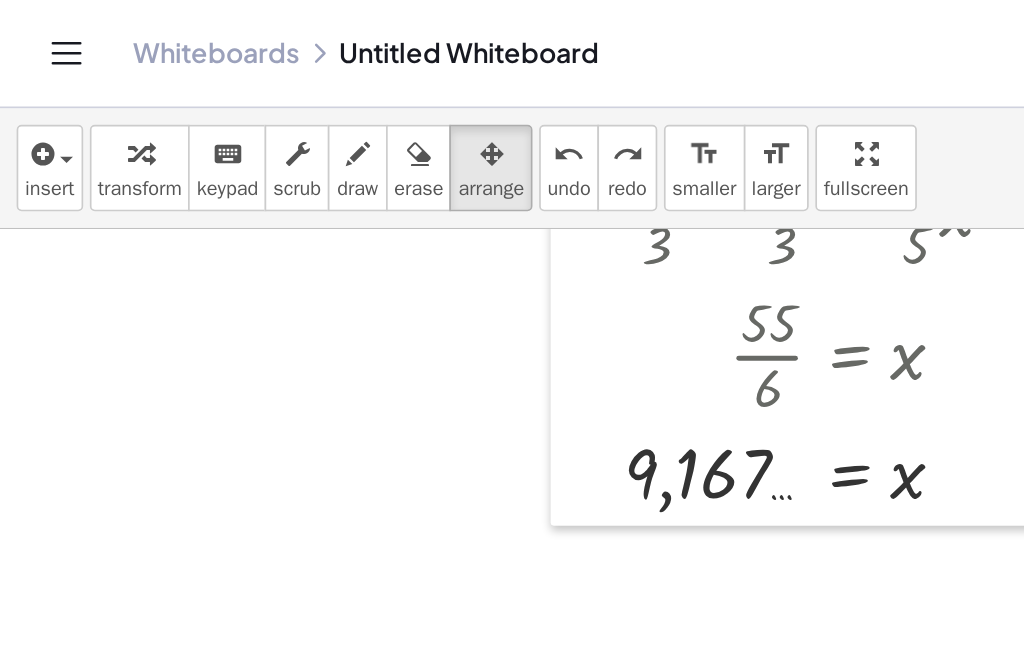 drag, startPoint x: 529, startPoint y: 352, endPoint x: 307, endPoint y: 296, distance: 228.95415 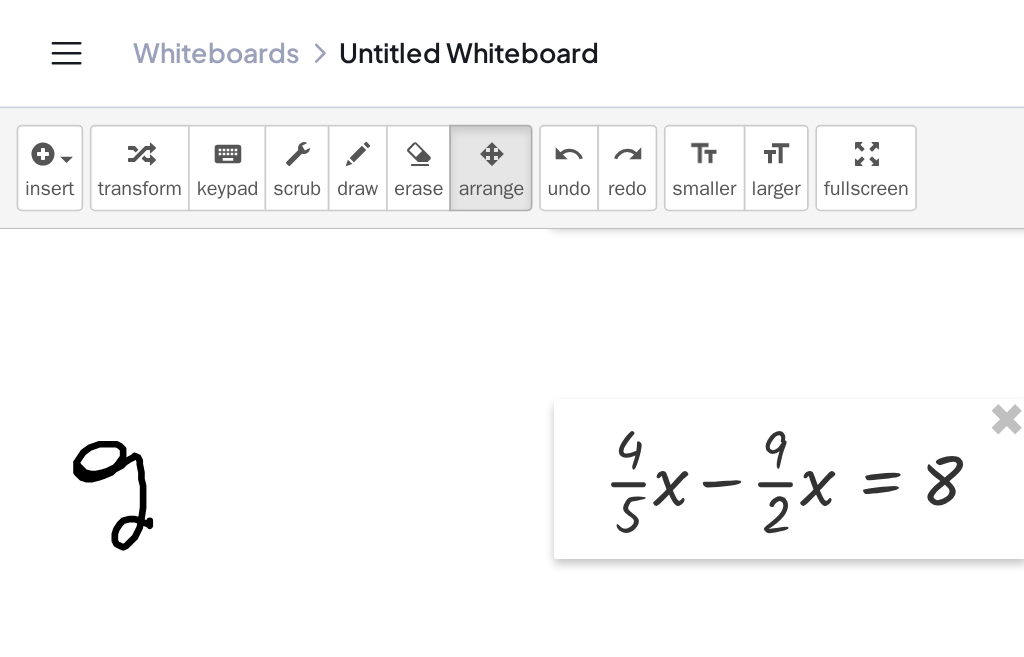 scroll, scrollTop: 481, scrollLeft: 0, axis: vertical 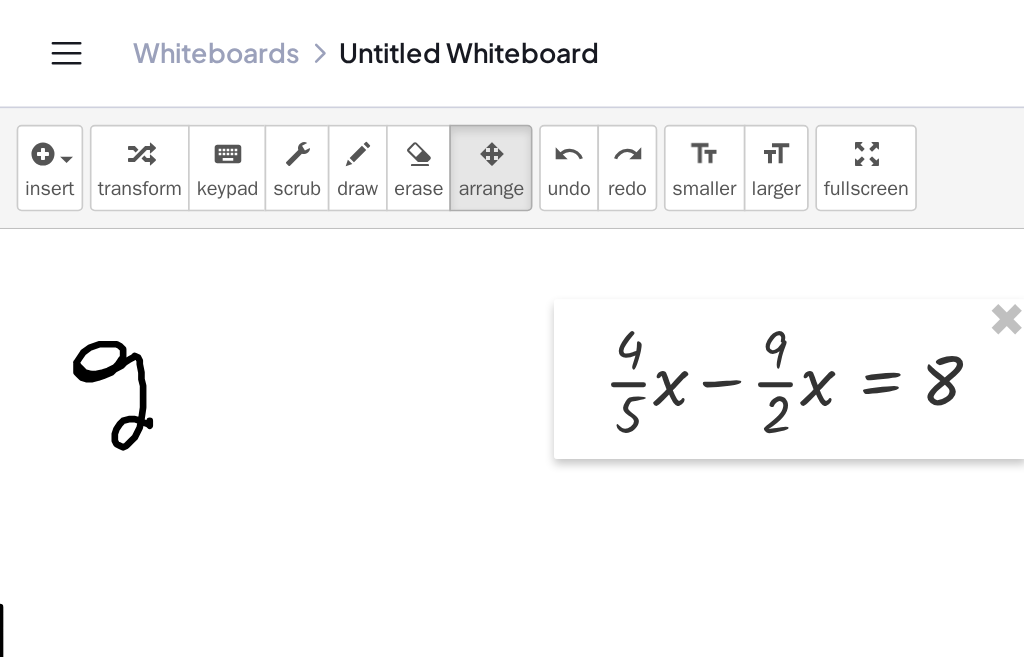 drag, startPoint x: 562, startPoint y: 345, endPoint x: 449, endPoint y: 333, distance: 113.63538 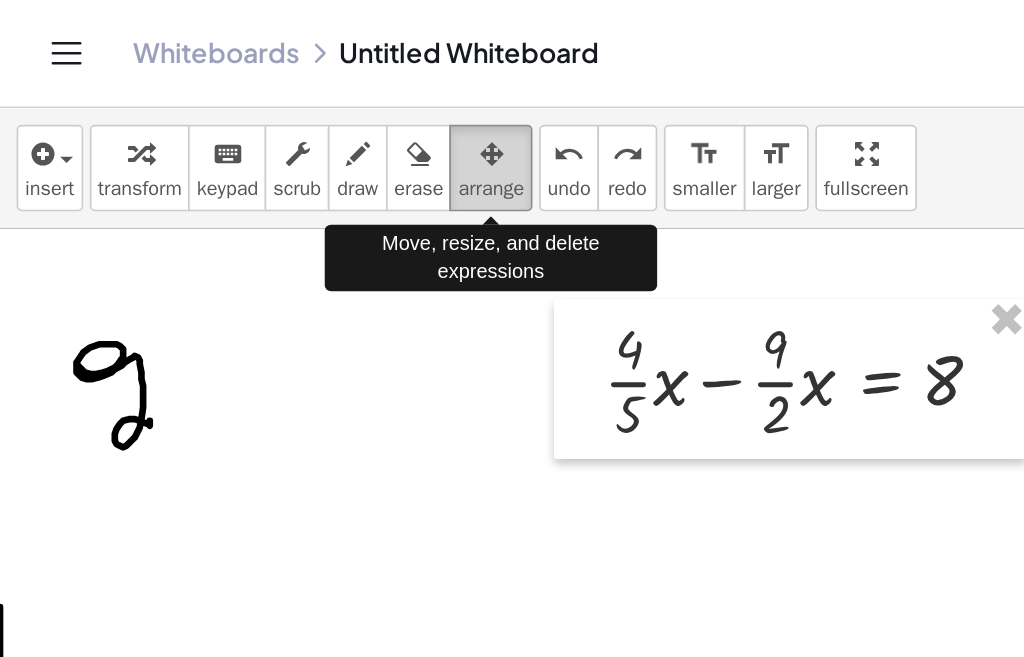 click at bounding box center [295, 93] 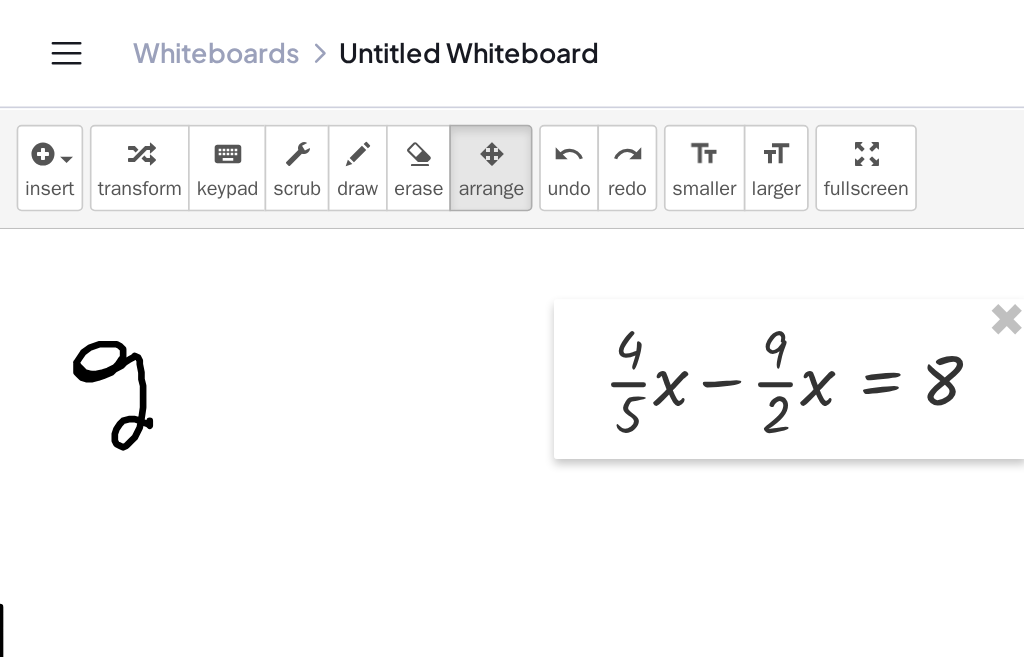 drag, startPoint x: 296, startPoint y: 307, endPoint x: 275, endPoint y: 198, distance: 111.0045 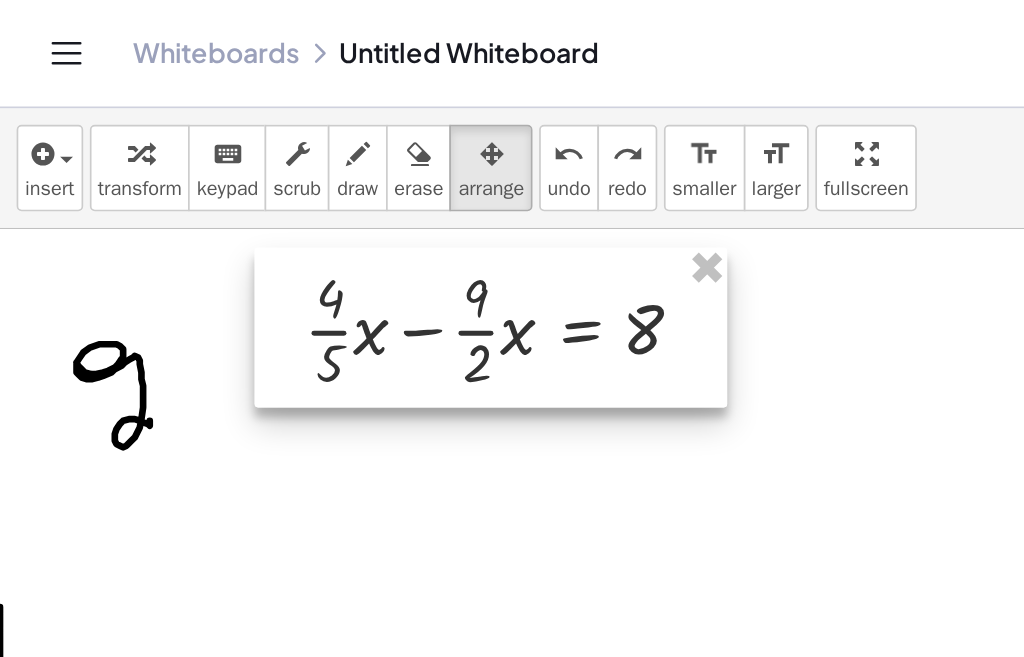 drag, startPoint x: 393, startPoint y: 200, endPoint x: 420, endPoint y: 240, distance: 48.259712 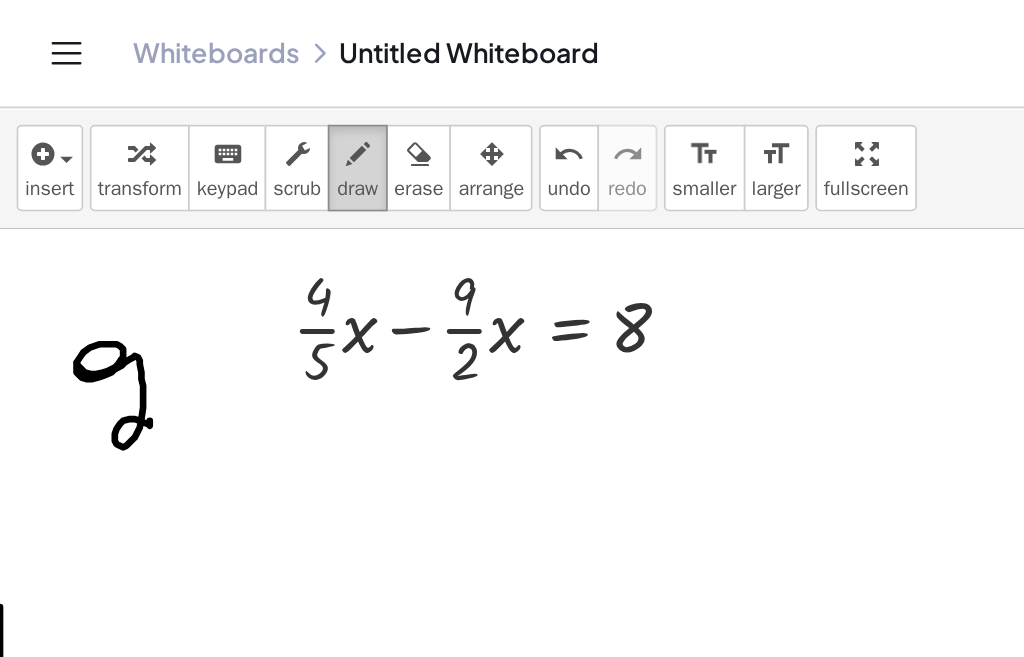 click at bounding box center (215, 93) 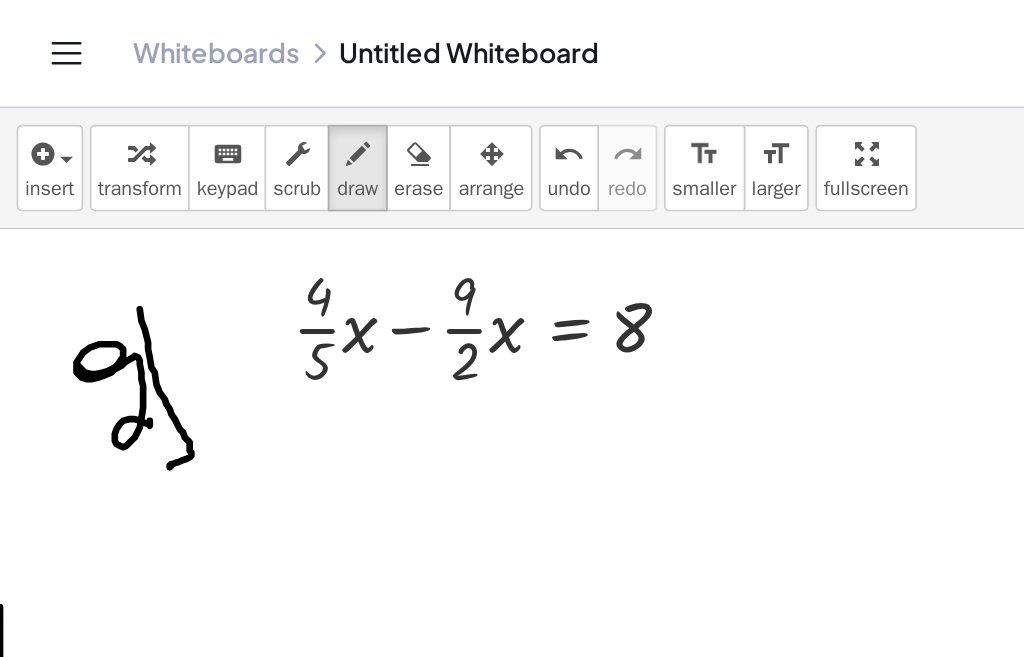 drag, startPoint x: 84, startPoint y: 186, endPoint x: 102, endPoint y: 281, distance: 96.69022 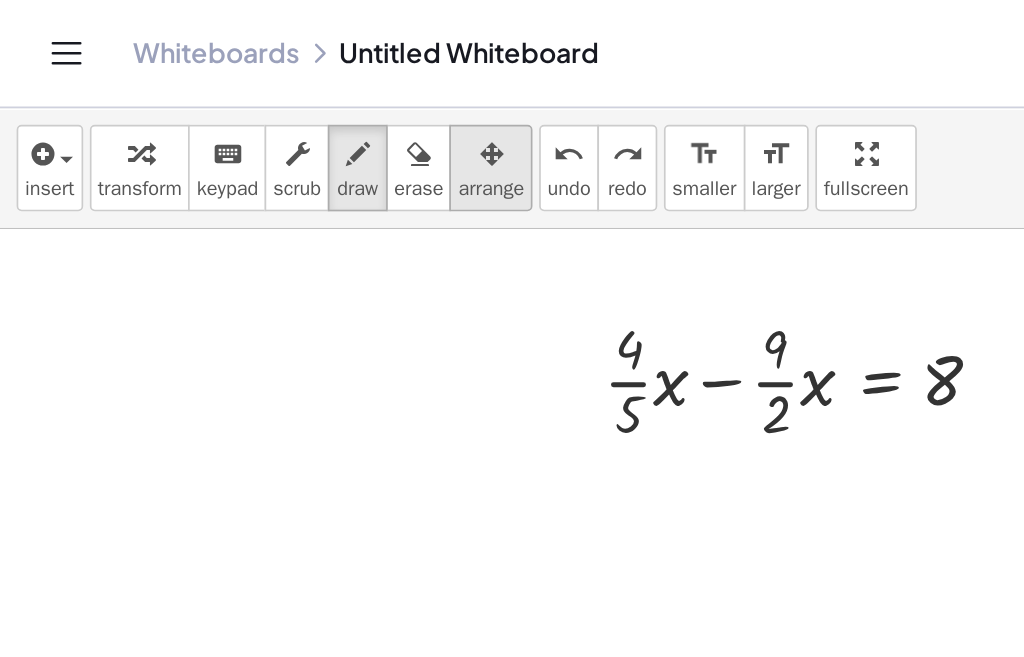 click at bounding box center [295, 92] 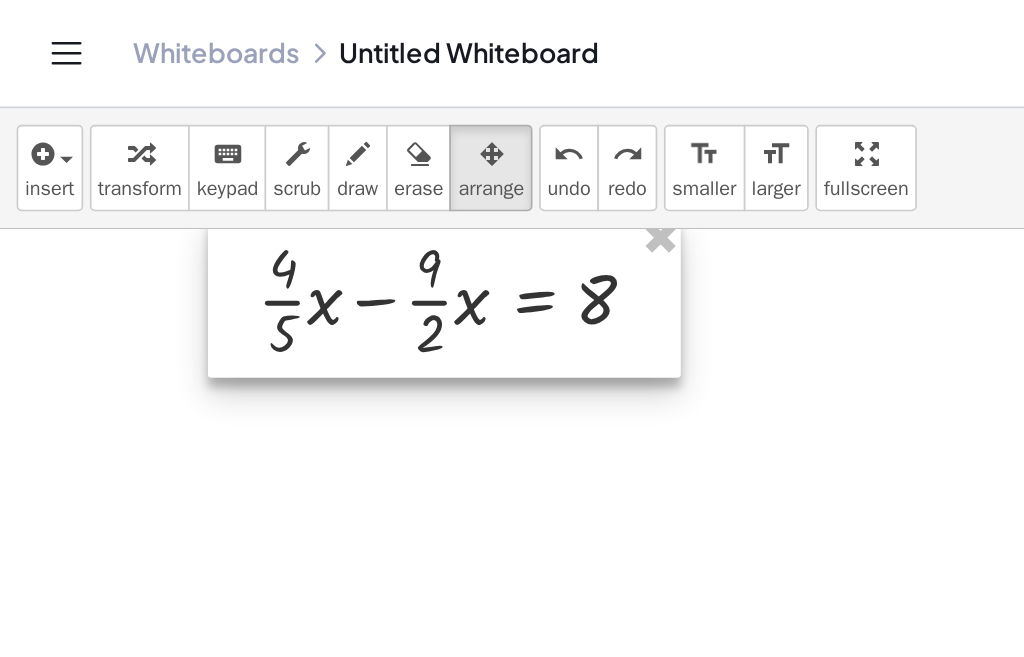 drag, startPoint x: 474, startPoint y: 246, endPoint x: 266, endPoint y: 197, distance: 213.69371 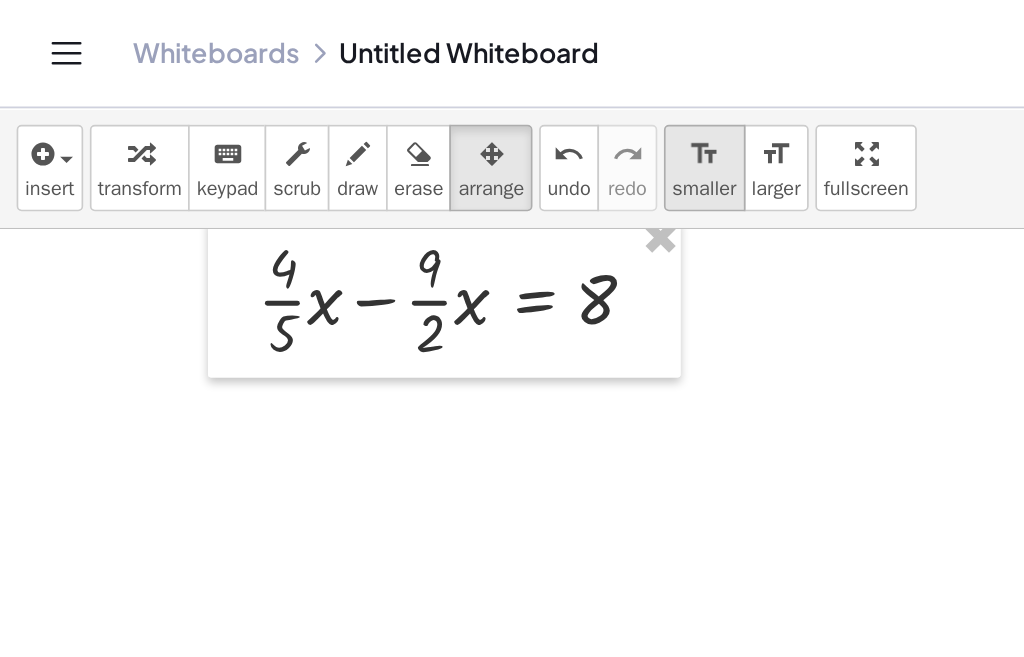 click on "smaller" at bounding box center (423, 113) 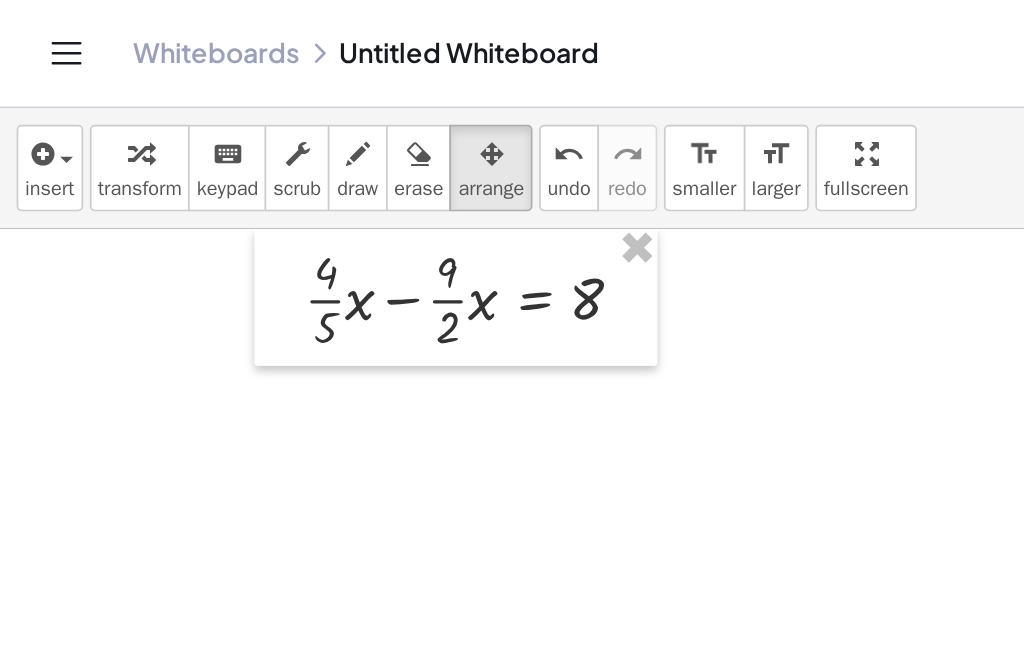 click at bounding box center [512, 387] 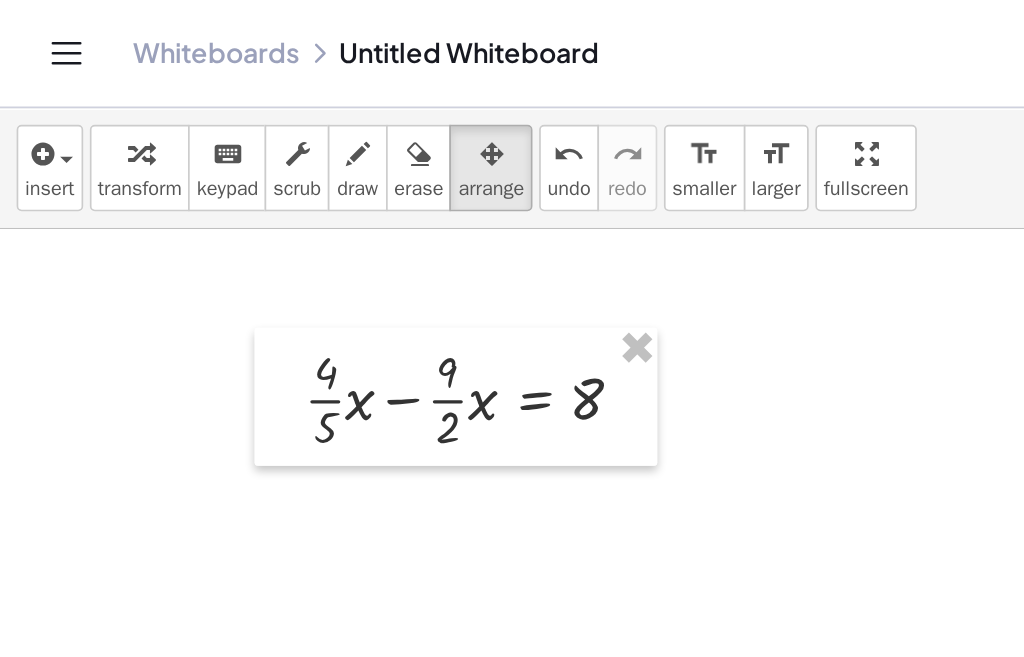scroll, scrollTop: 481, scrollLeft: 0, axis: vertical 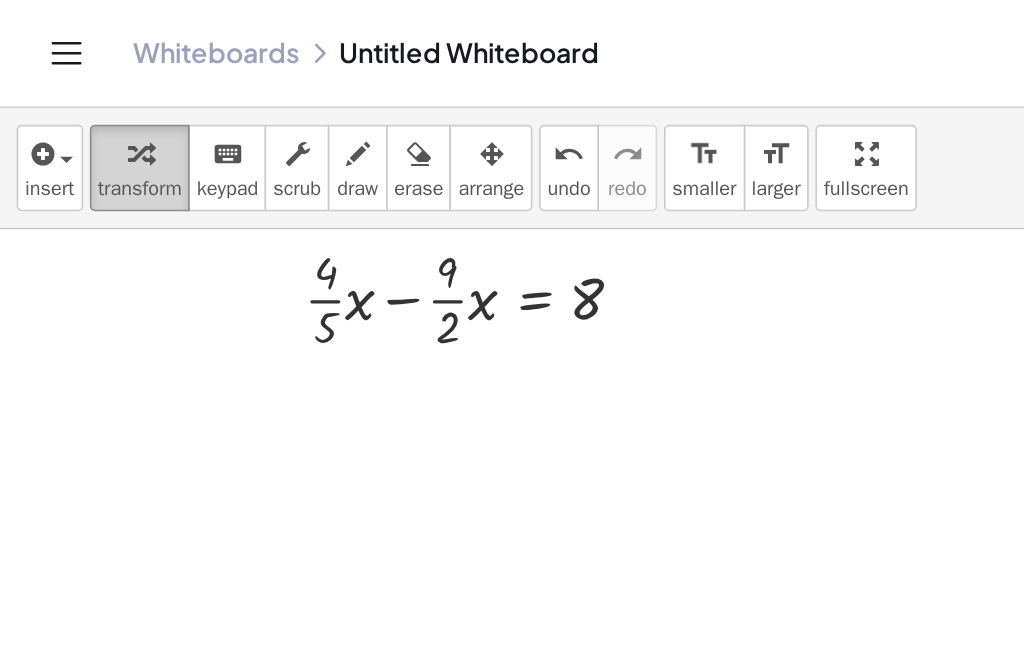 click at bounding box center [84, 92] 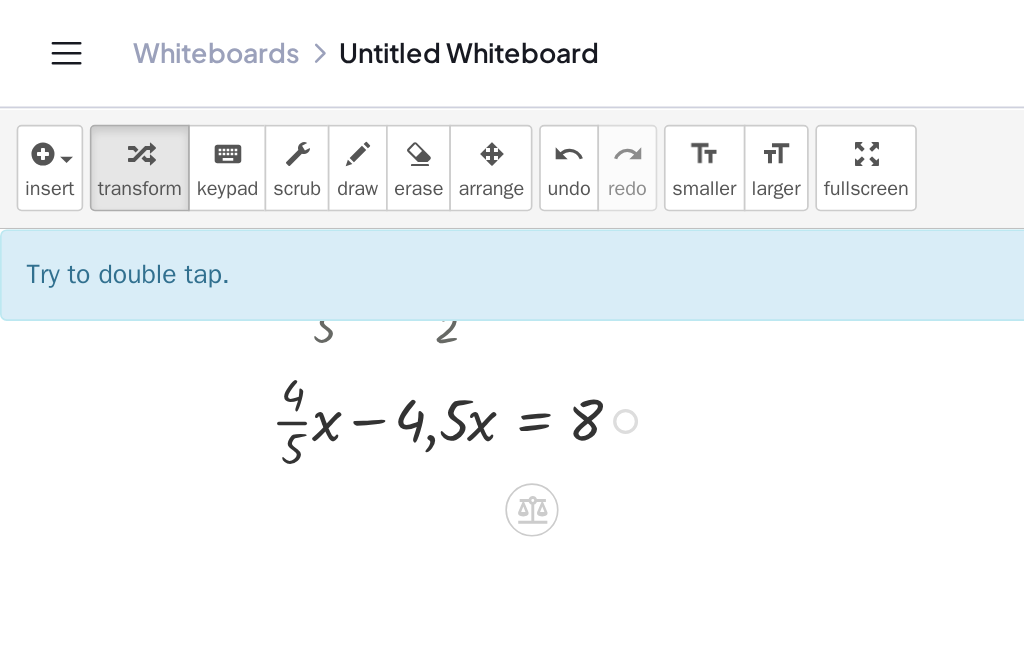 click on "Try to double tap. ×" at bounding box center [503, 165] 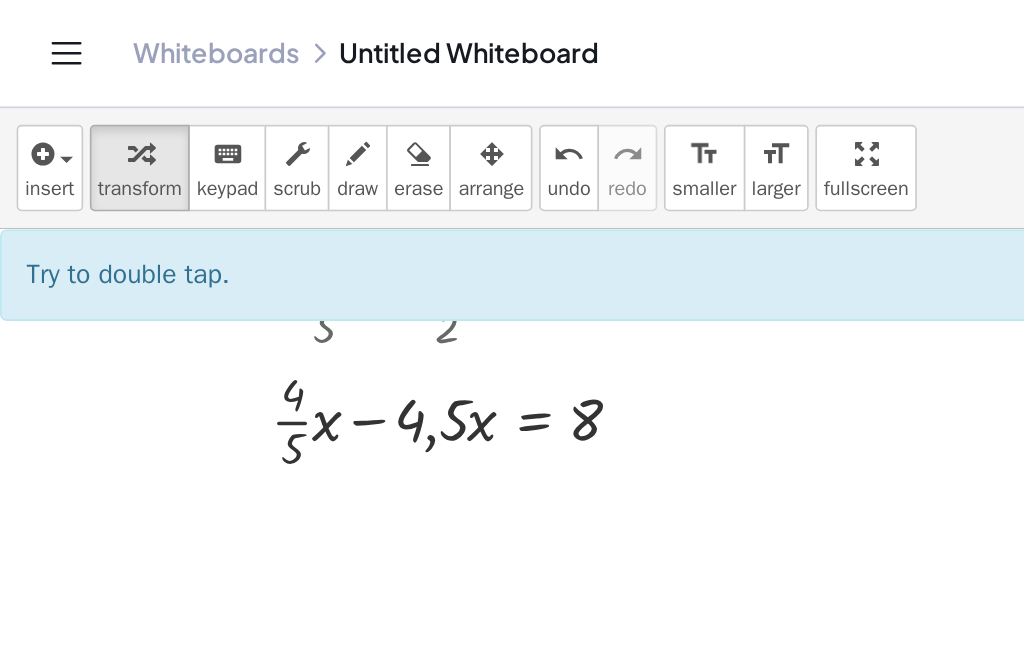 click on "Try to double tap." at bounding box center (77, 165) 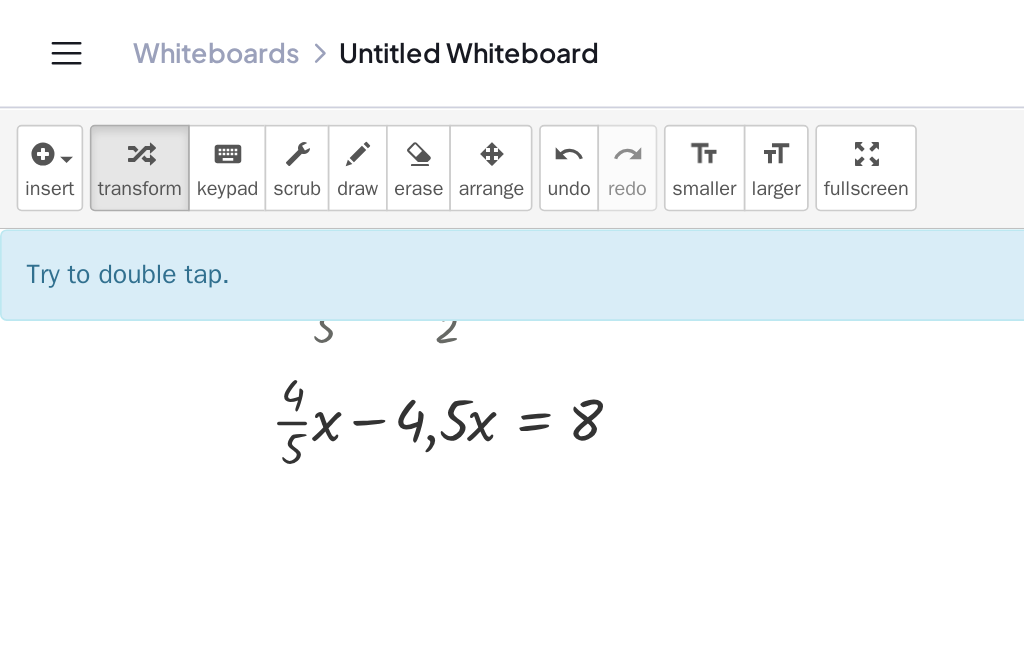 click on "Try to double tap. ×" at bounding box center (503, 165) 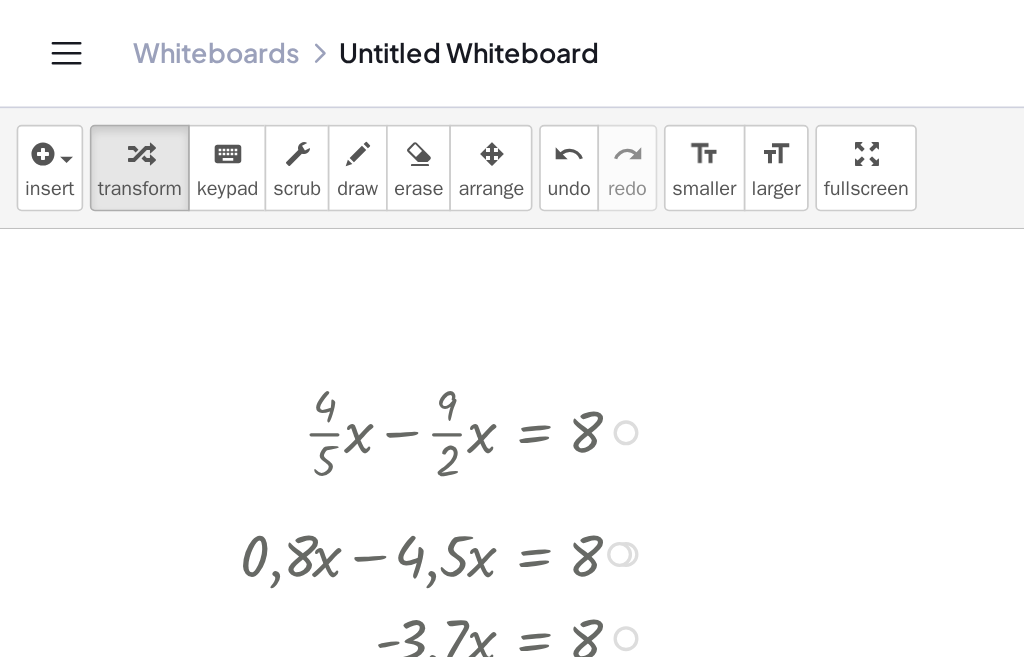 scroll, scrollTop: 487, scrollLeft: 0, axis: vertical 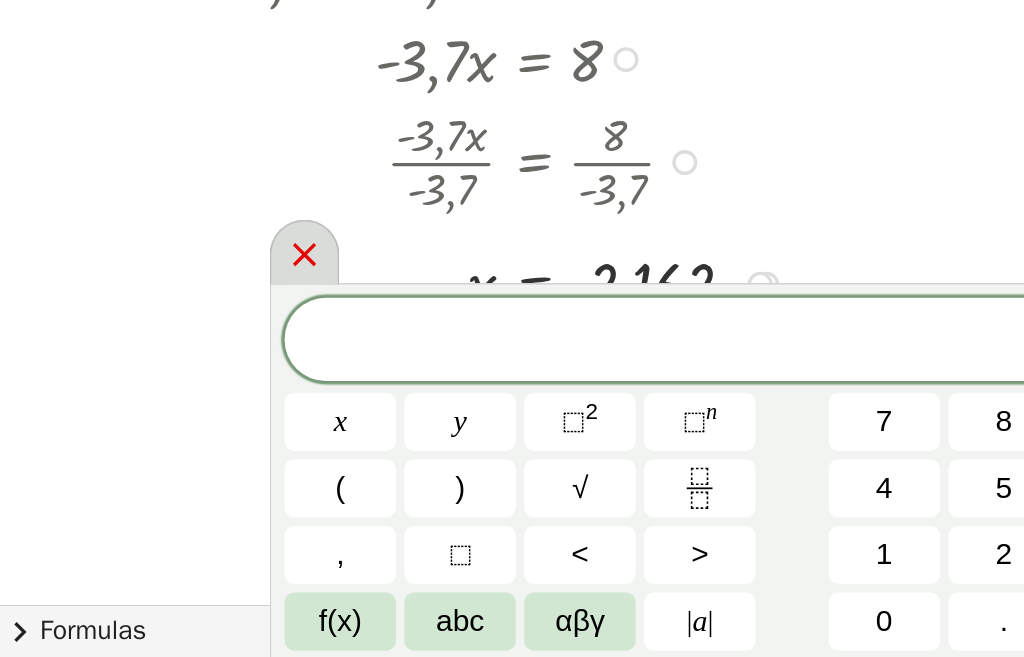 click 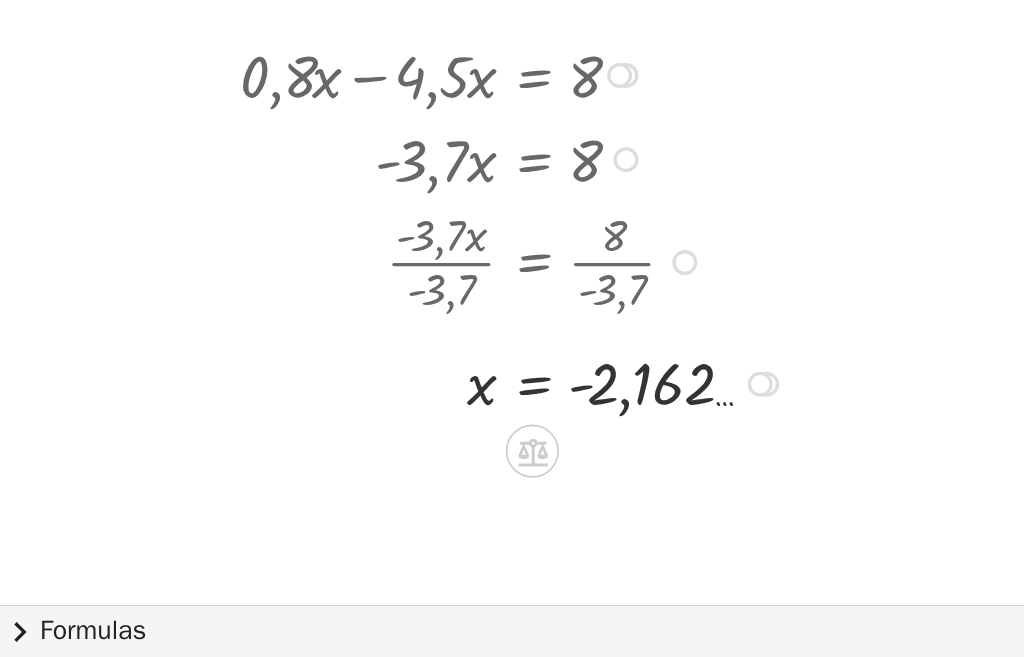 scroll, scrollTop: 307, scrollLeft: 0, axis: vertical 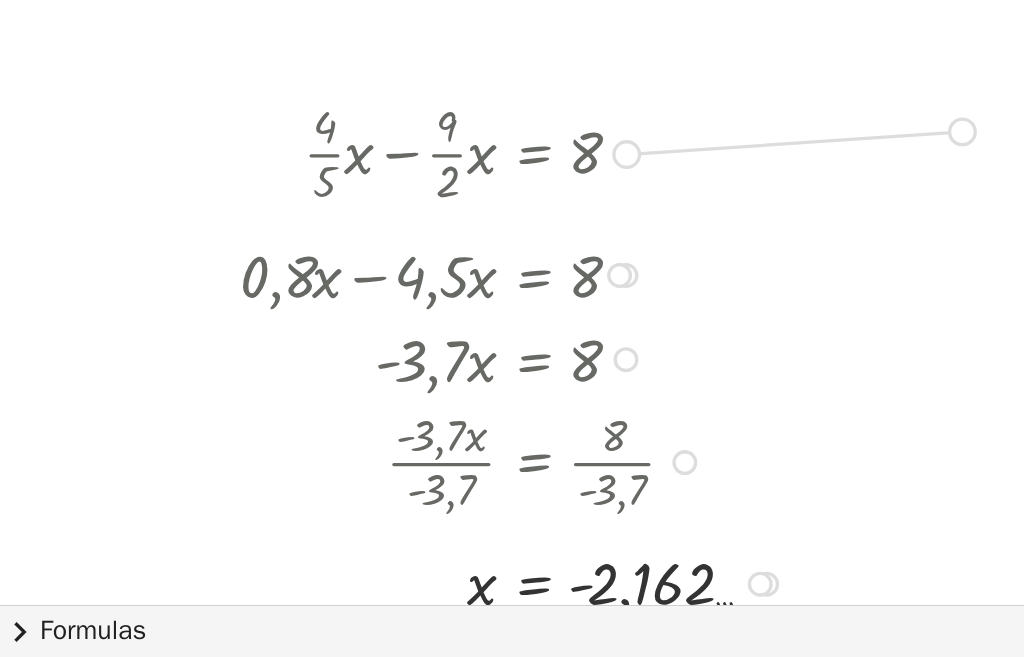 drag, startPoint x: 381, startPoint y: 349, endPoint x: 588, endPoint y: 335, distance: 207.47289 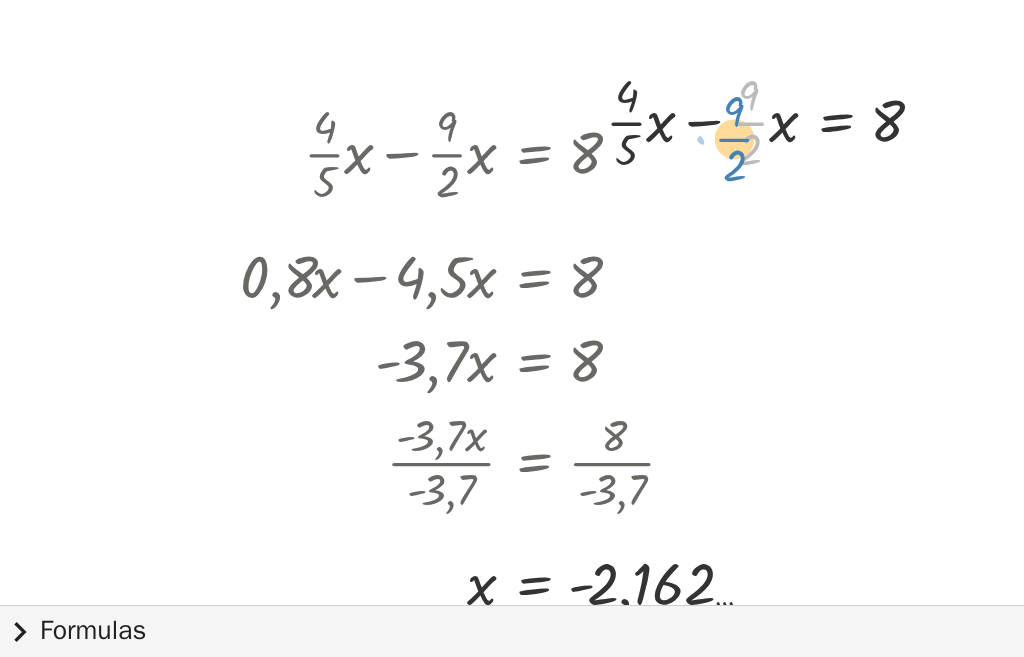 drag, startPoint x: 442, startPoint y: 335, endPoint x: 433, endPoint y: 344, distance: 12.727922 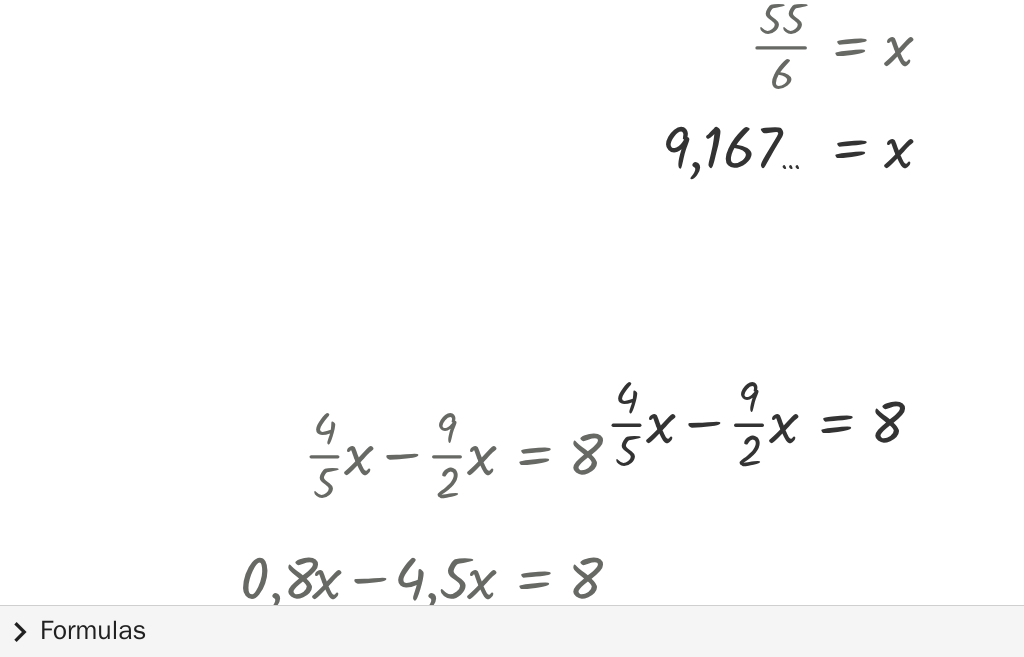 scroll, scrollTop: 247, scrollLeft: 0, axis: vertical 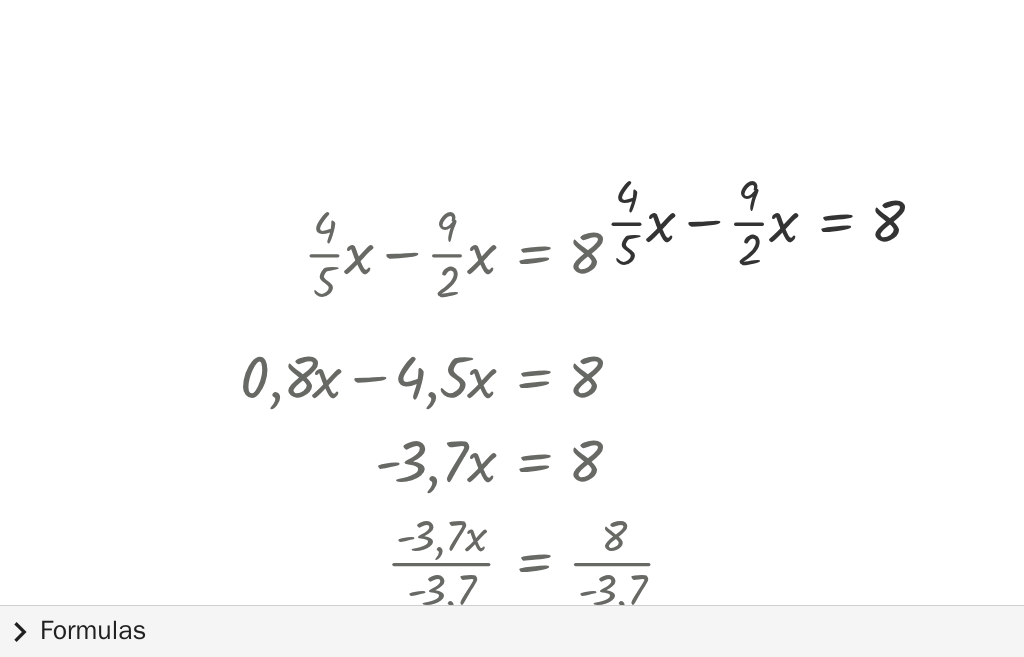 click at bounding box center (512, 621) 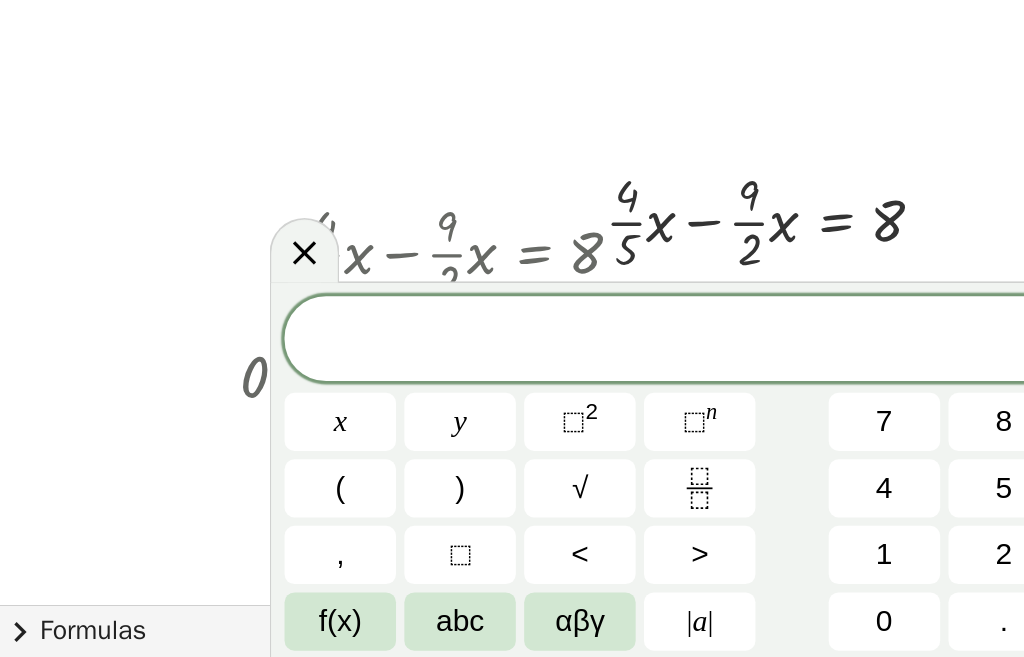 drag, startPoint x: 188, startPoint y: 420, endPoint x: 178, endPoint y: 431, distance: 14.866069 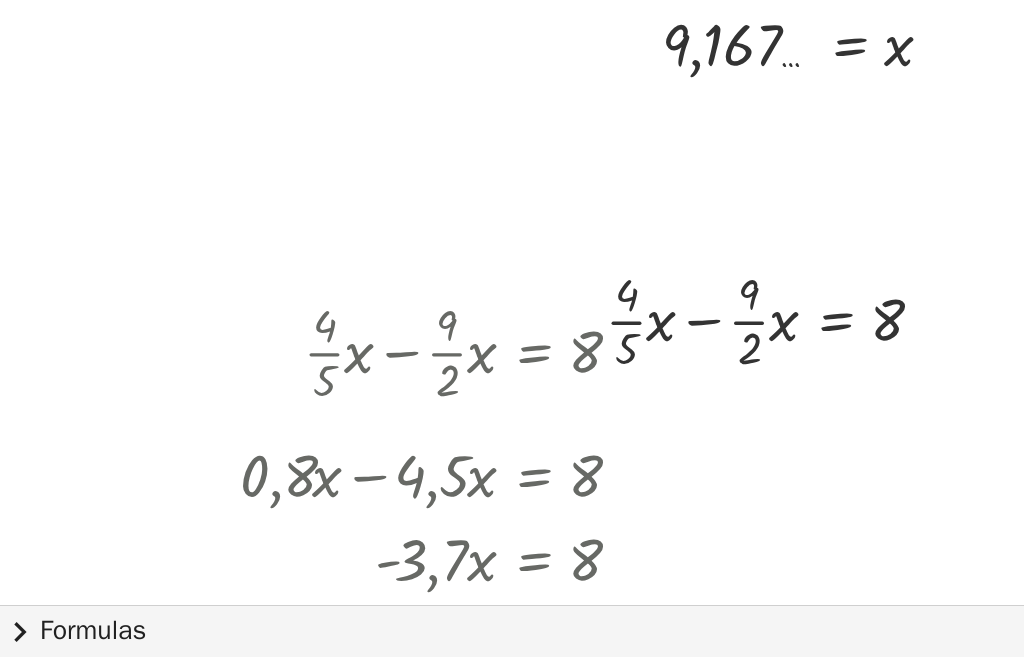 scroll, scrollTop: 307, scrollLeft: 0, axis: vertical 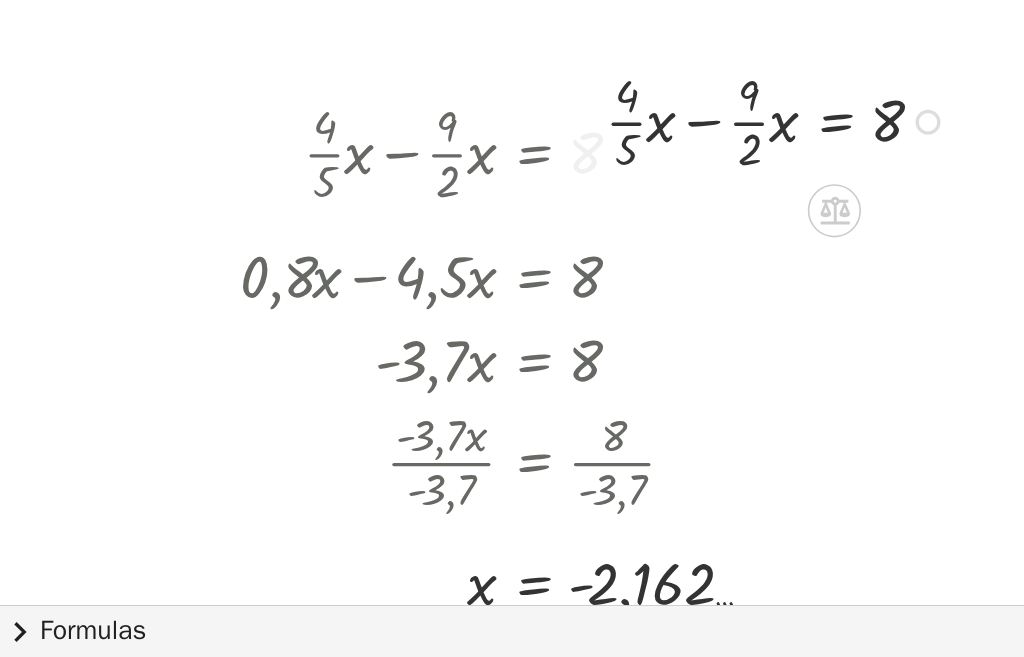click at bounding box center (469, 333) 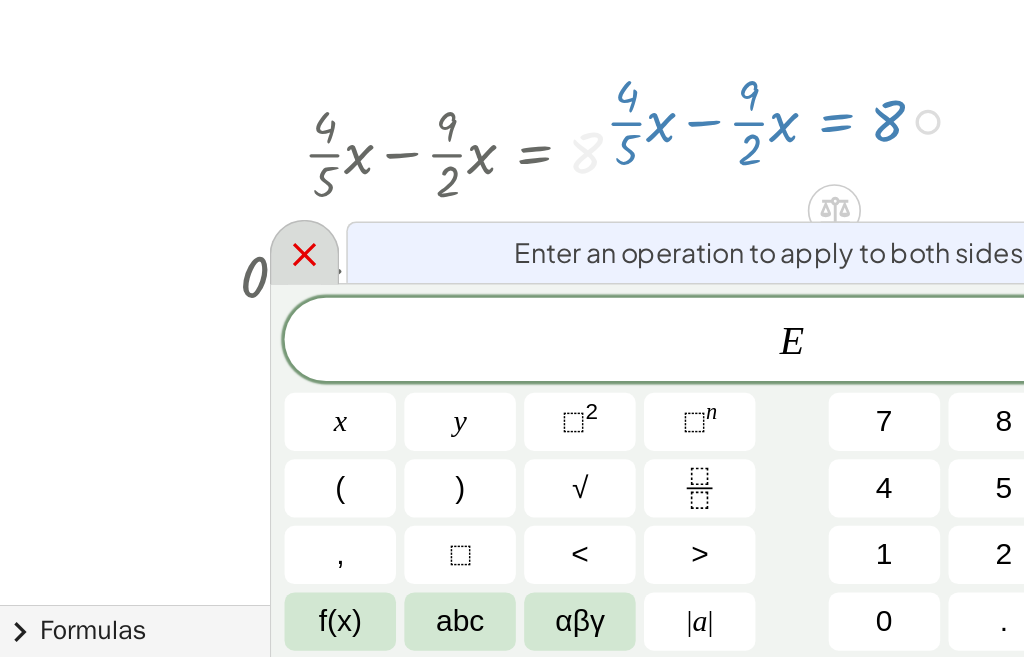 click at bounding box center (183, 413) 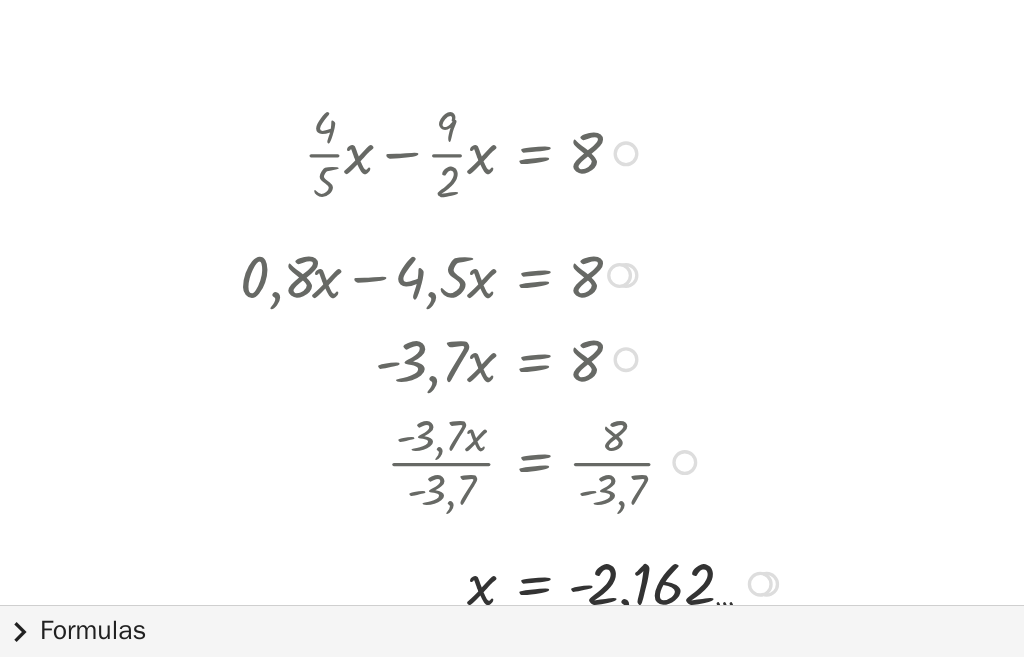 click at bounding box center (311, 352) 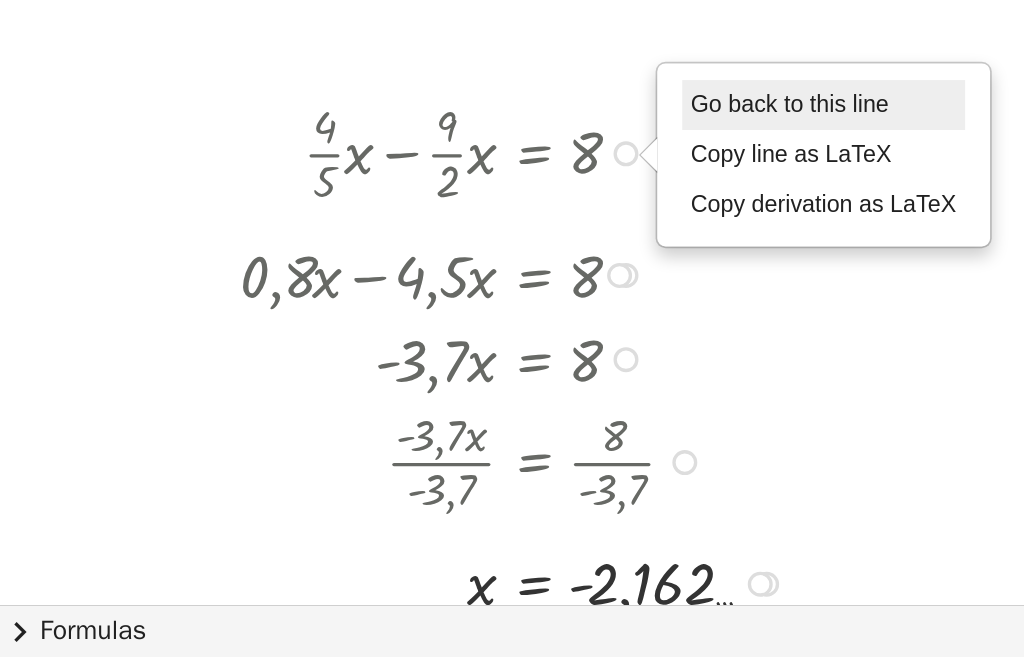 click on "Go back to this line" at bounding box center (474, 324) 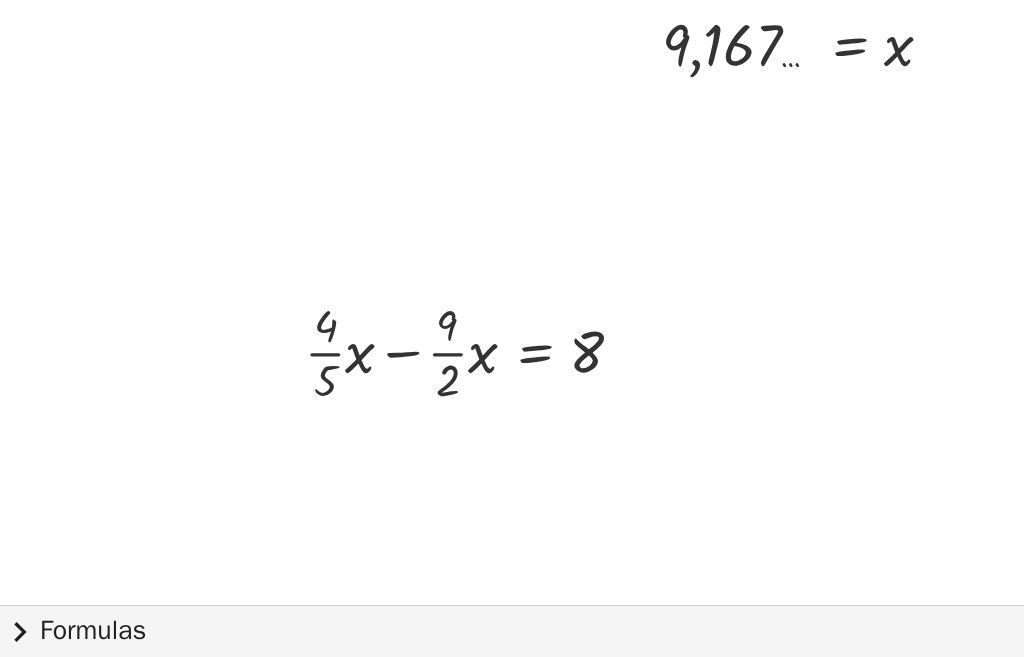 scroll, scrollTop: 126, scrollLeft: 0, axis: vertical 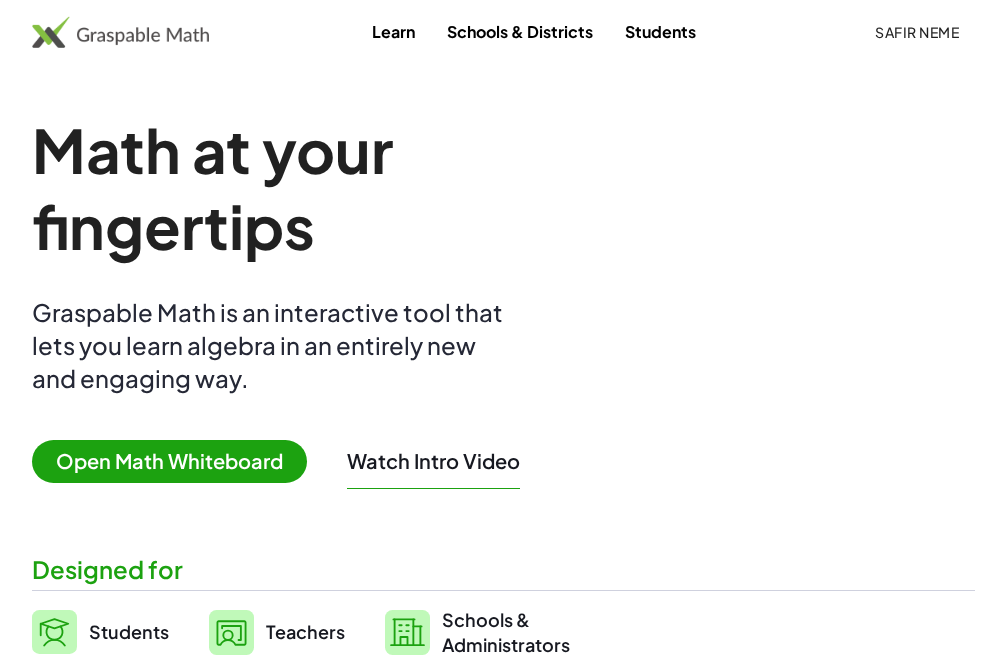 click on "Open Math Whiteboard" at bounding box center [169, 461] 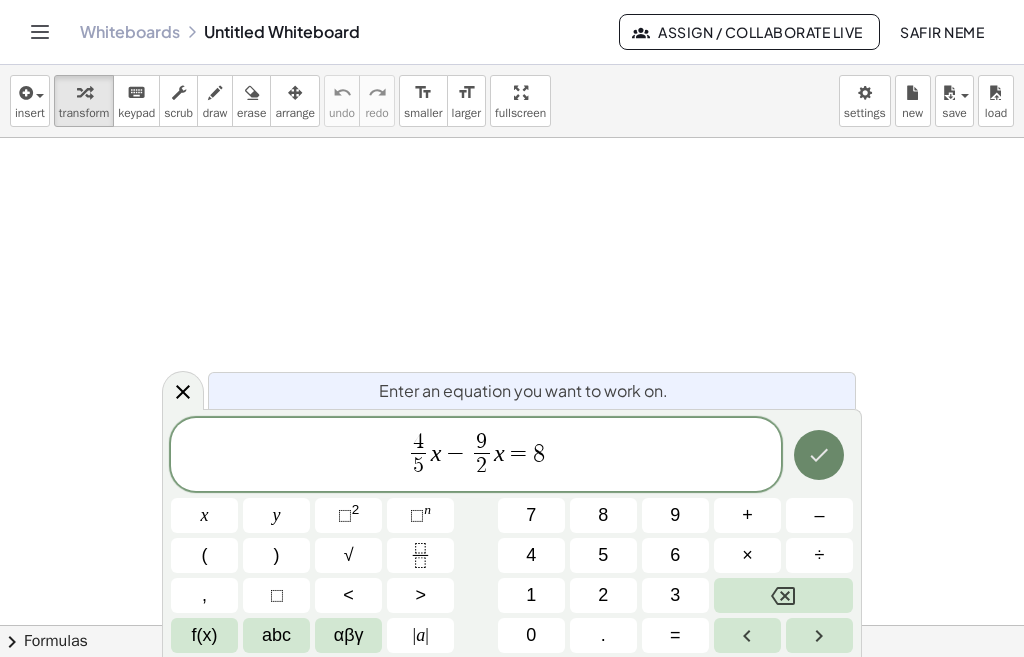 click at bounding box center (819, 455) 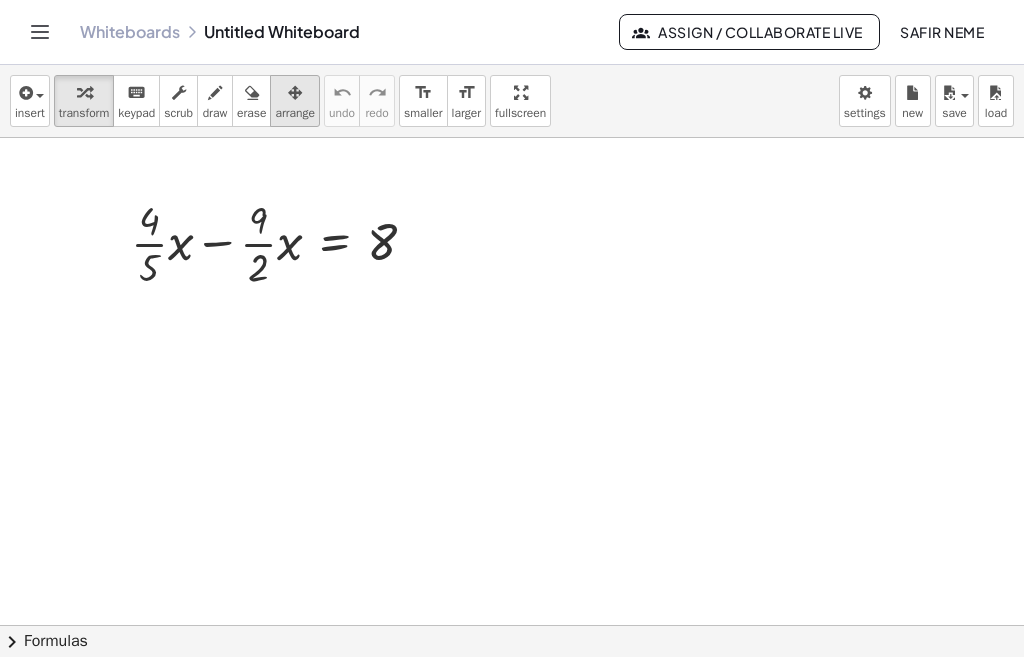 click at bounding box center [295, 93] 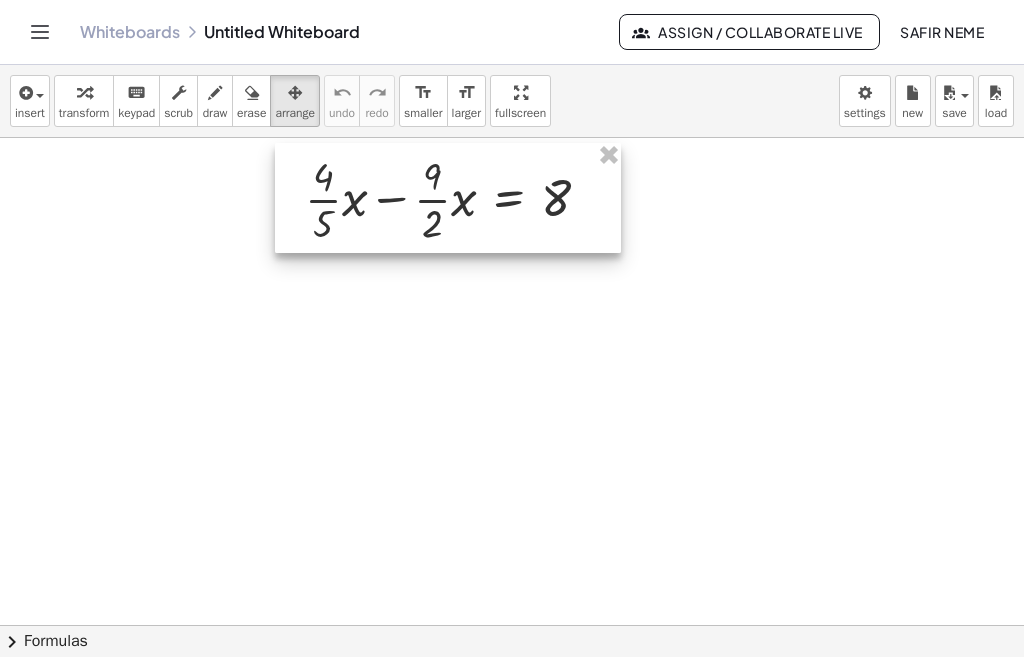 drag, startPoint x: 292, startPoint y: 229, endPoint x: 466, endPoint y: 185, distance: 179.47702 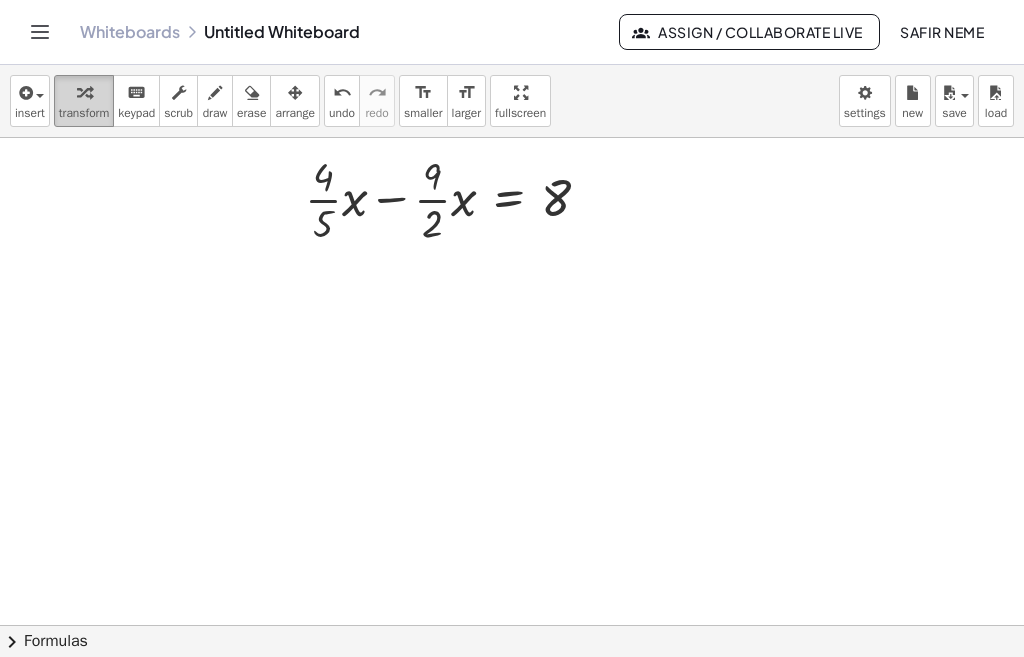 click at bounding box center [84, 93] 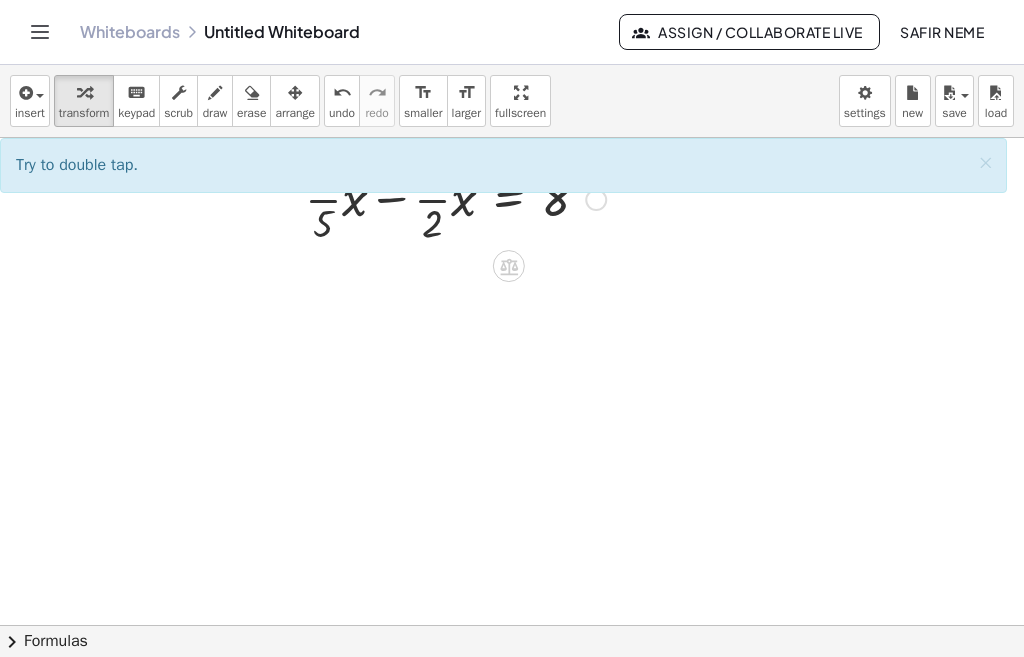 click on "×" at bounding box center [985, 162] 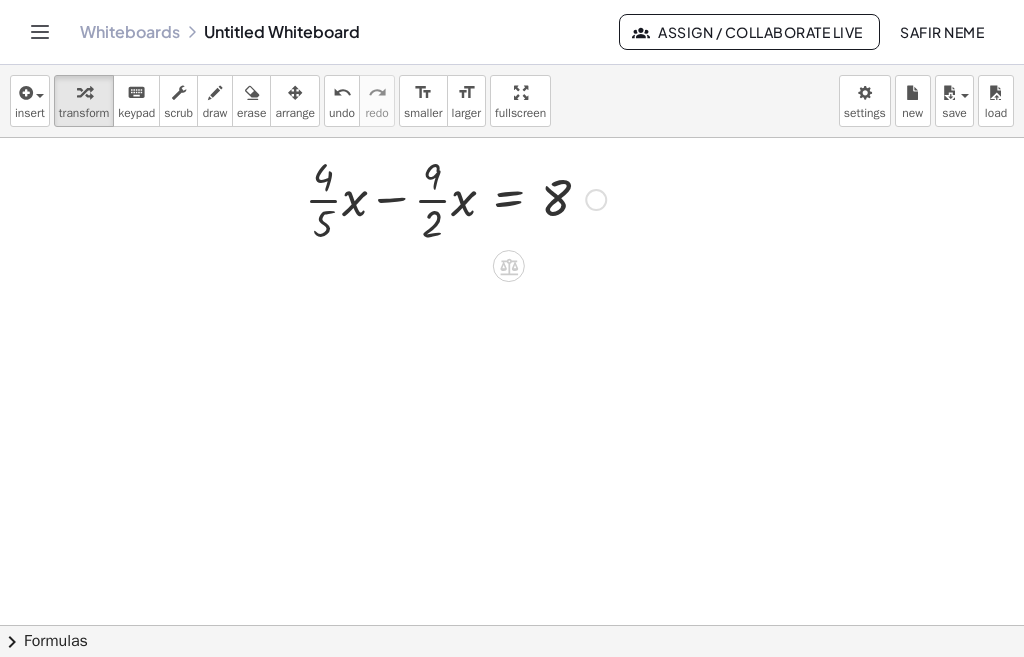 click at bounding box center (596, 200) 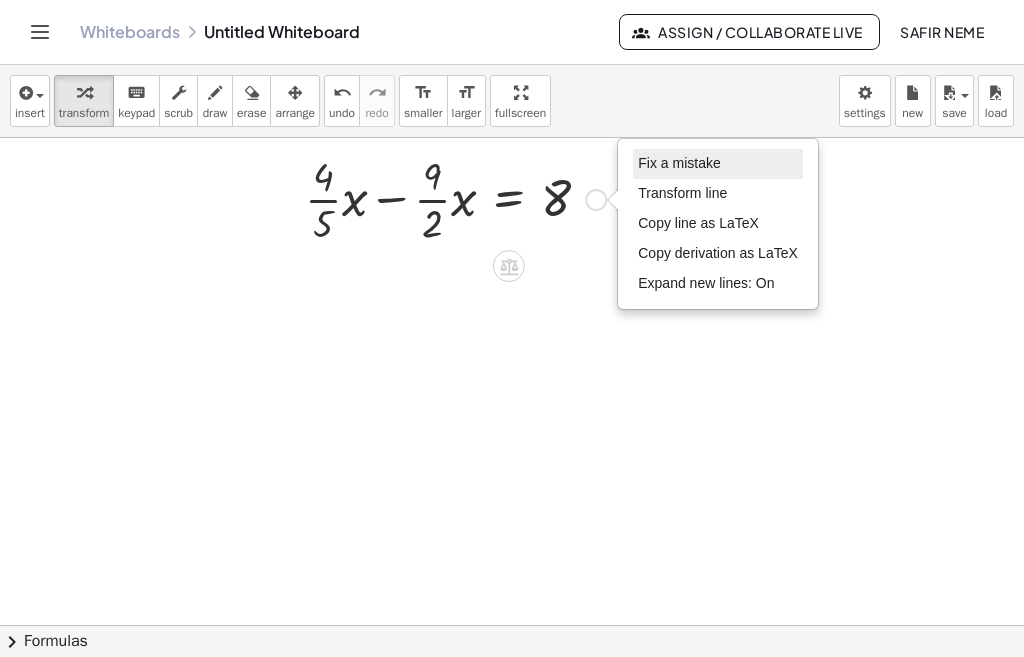 click on "Fix a mistake" at bounding box center [679, 163] 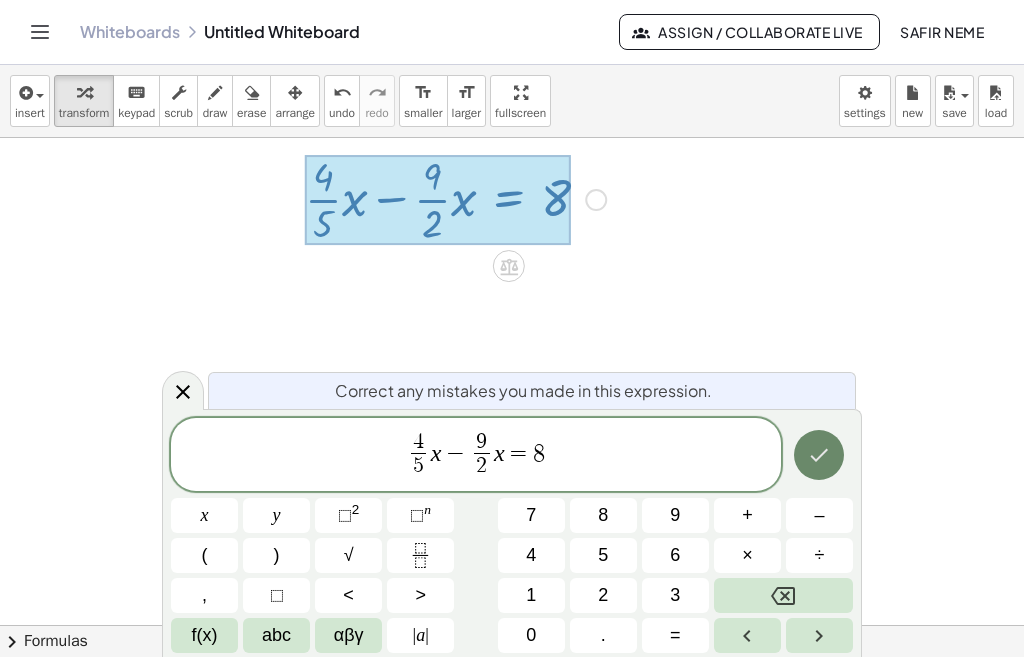 click 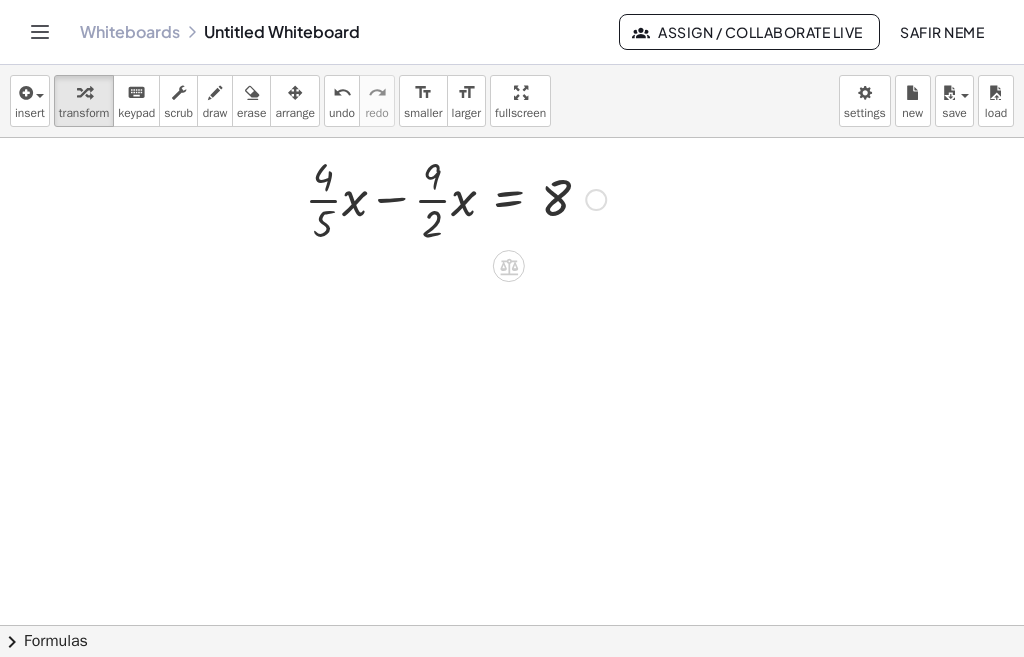 click on "Fix a mistake Transform line Copy line as LaTeX Copy derivation as LaTeX Expand new lines: On" at bounding box center [596, 200] 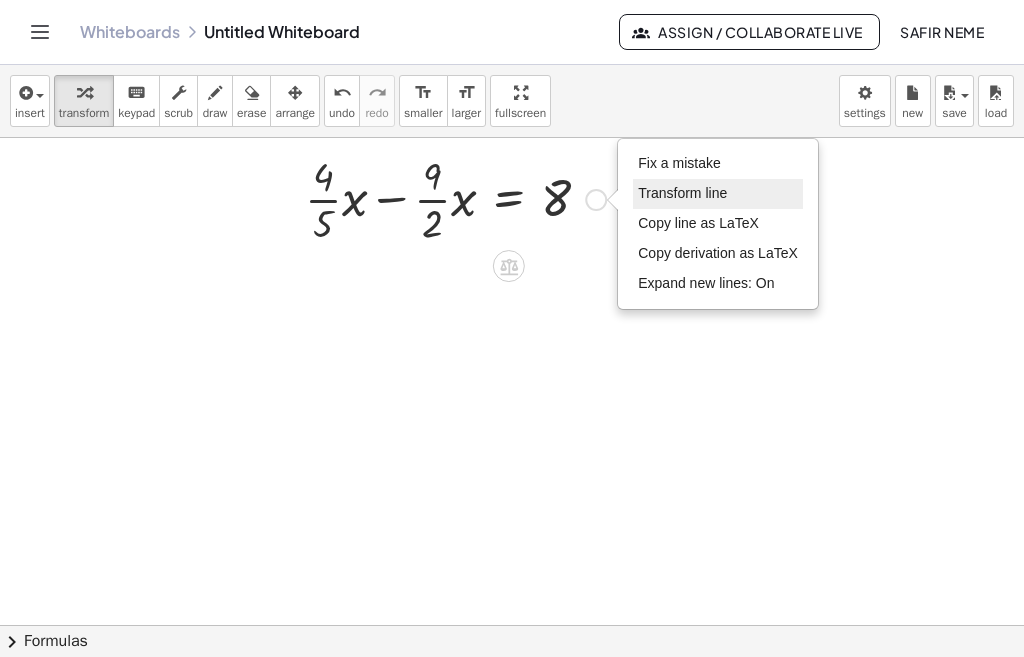 click on "Transform line" at bounding box center (682, 193) 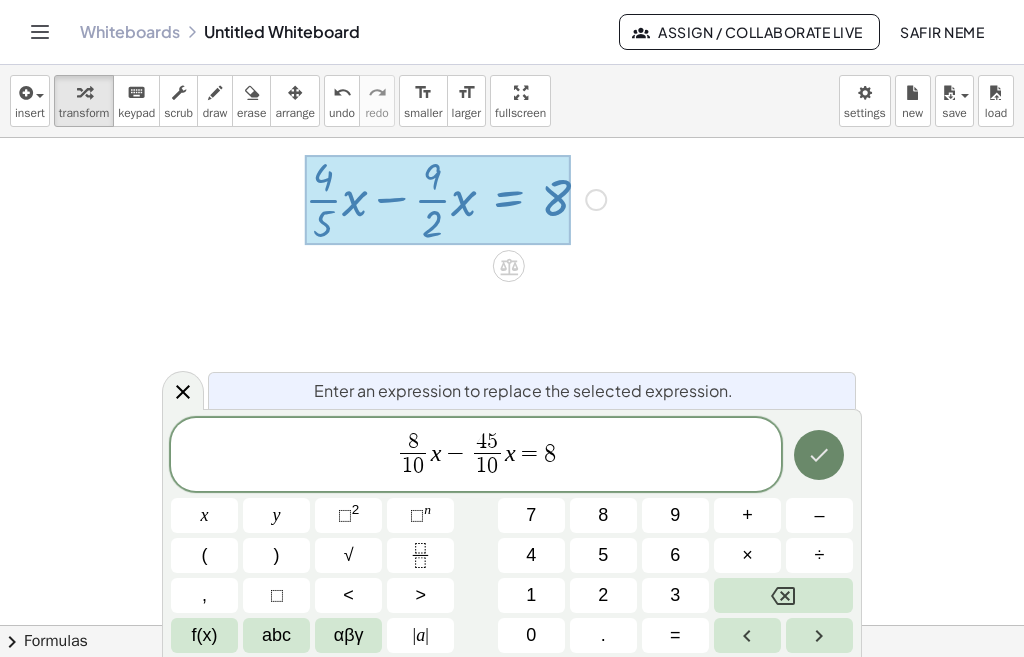 click 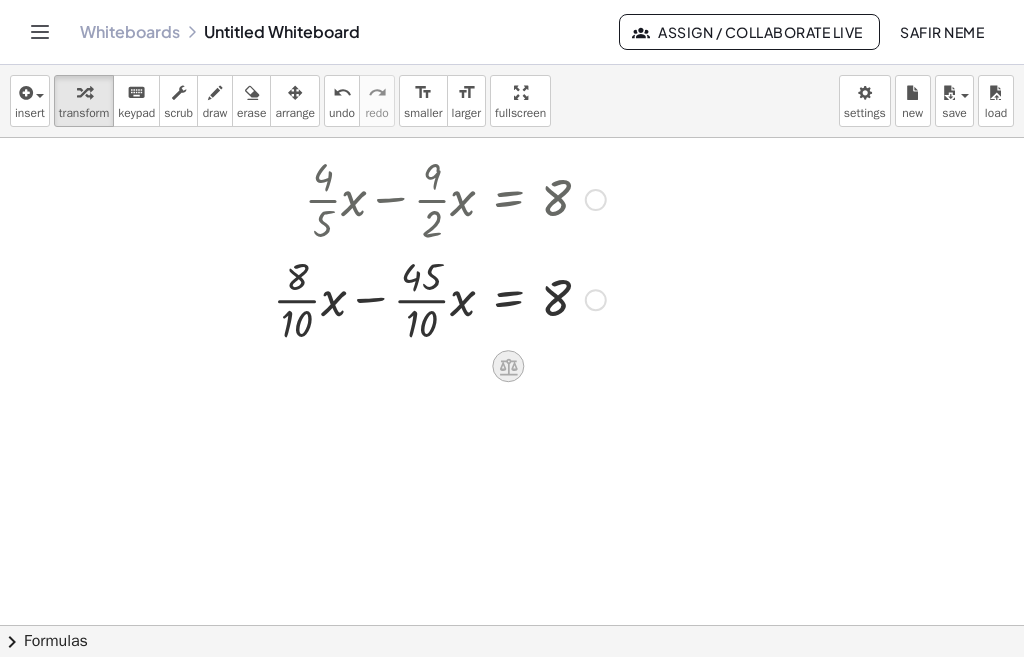 click 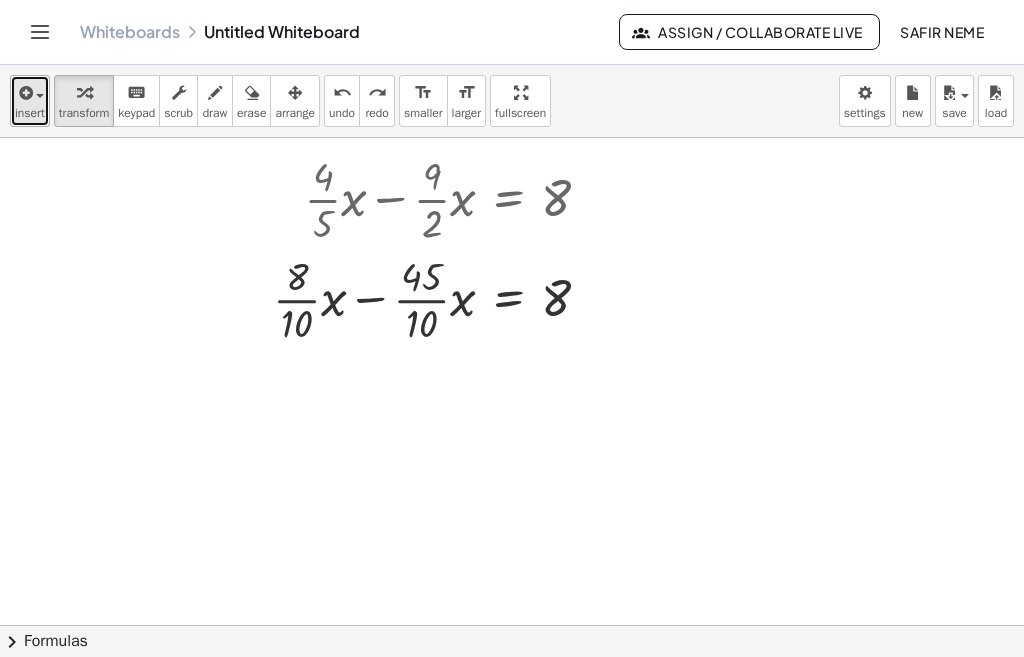 click on "insert" at bounding box center (30, 101) 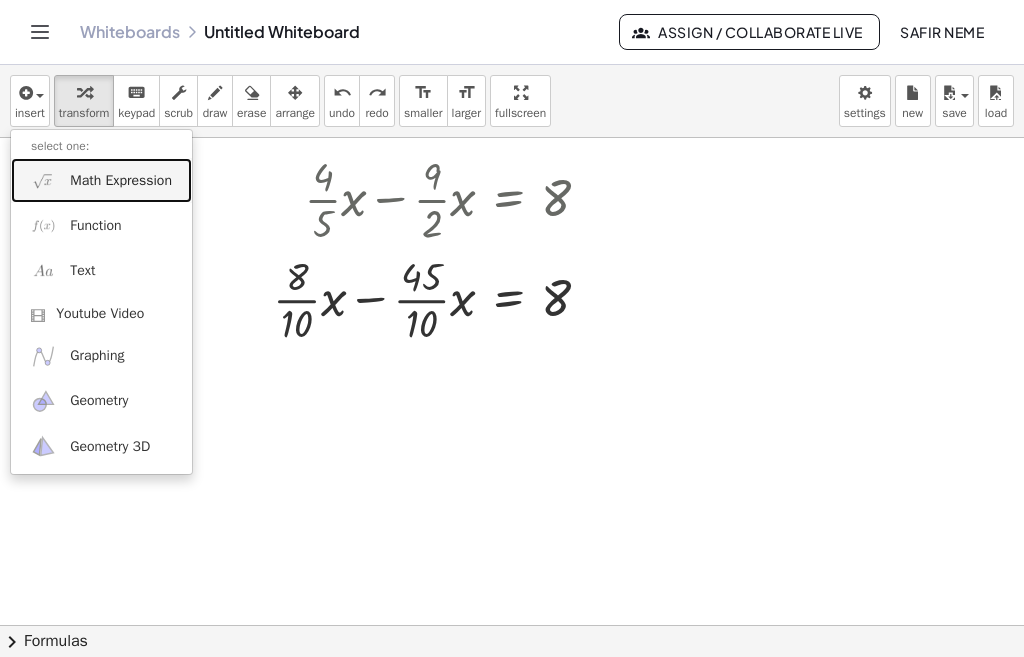click on "Math Expression" at bounding box center [101, 180] 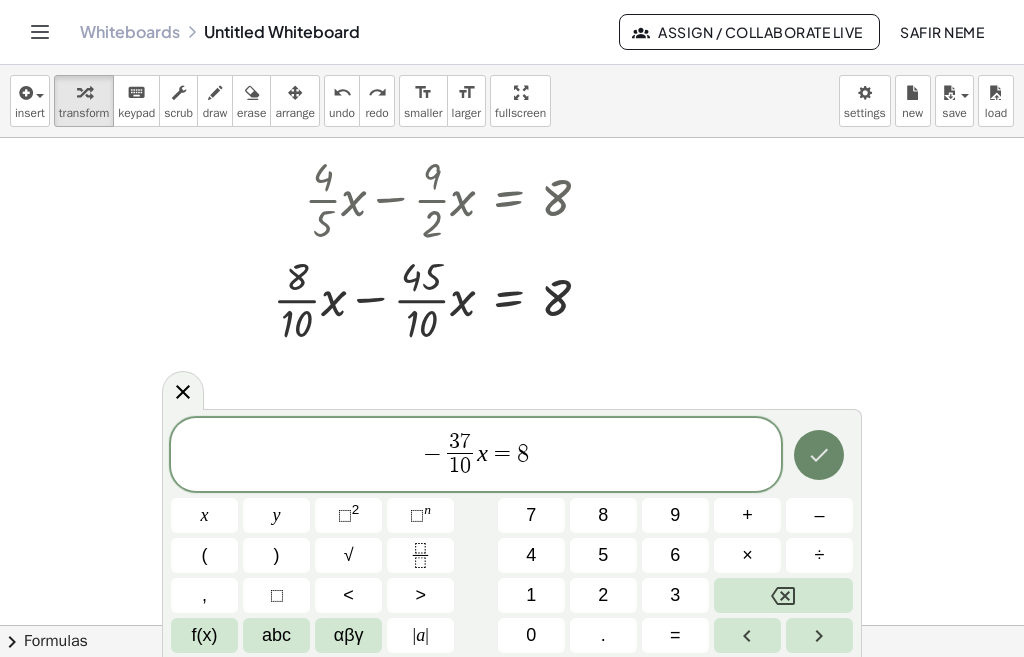 click 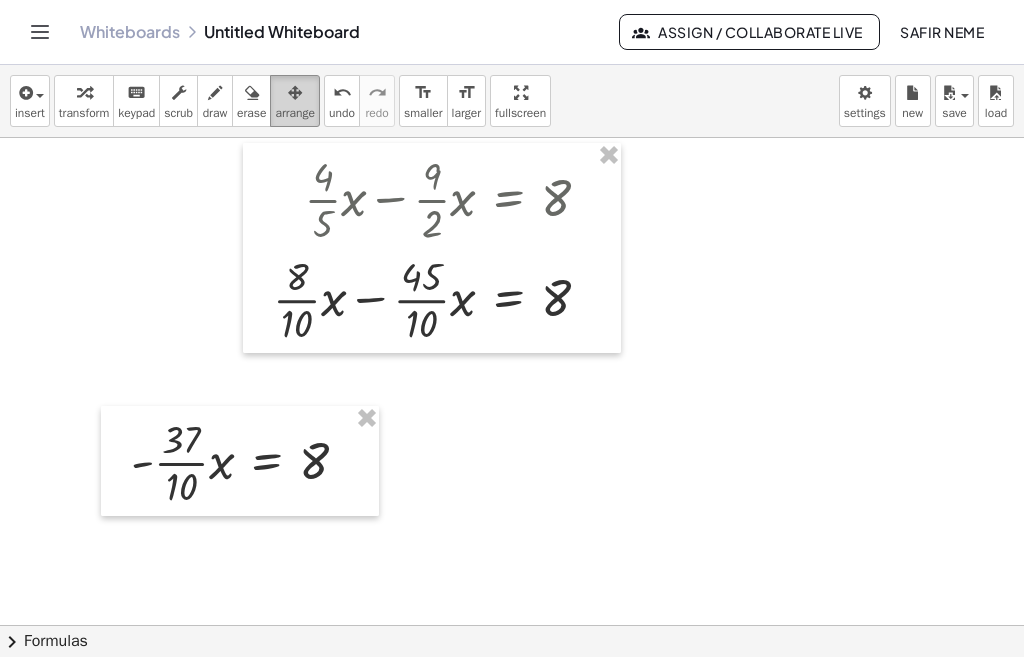 click on "arrange" at bounding box center [295, 113] 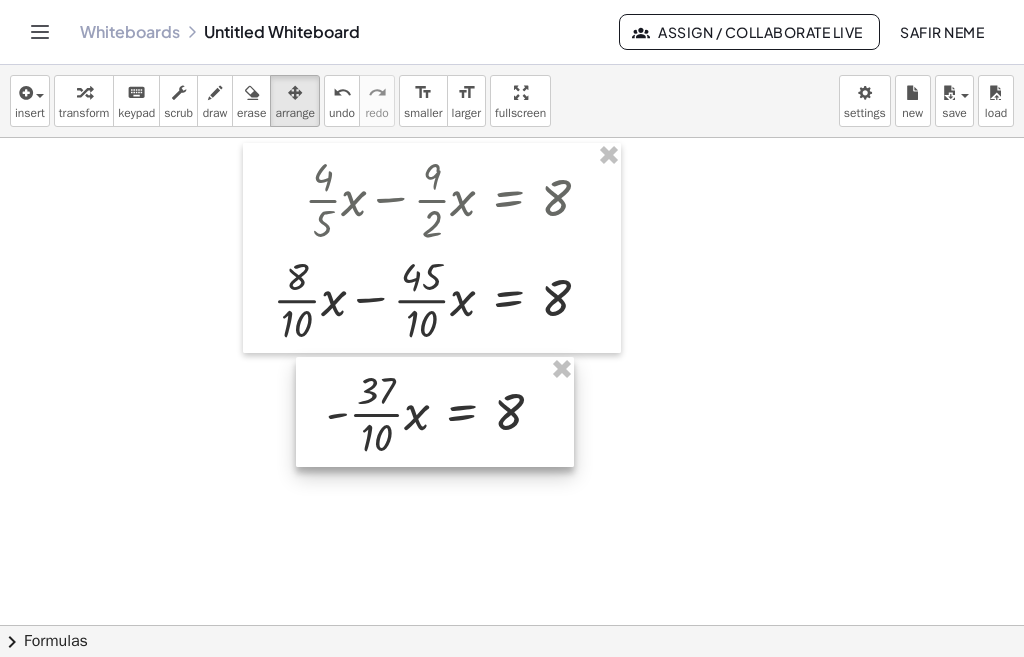 drag, startPoint x: 237, startPoint y: 455, endPoint x: 432, endPoint y: 406, distance: 201.06218 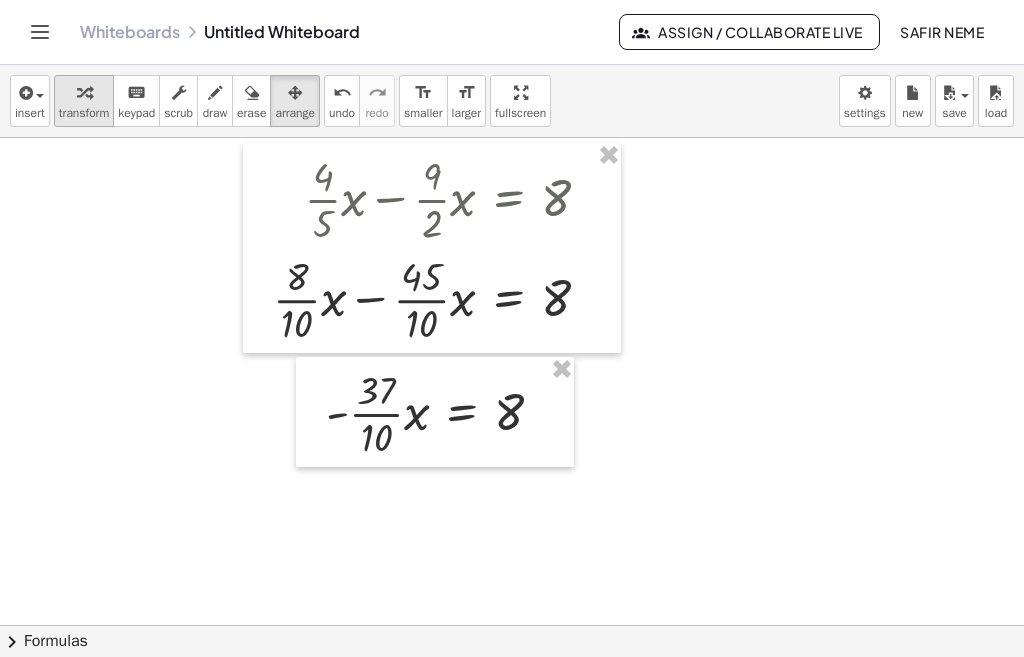 click at bounding box center (84, 92) 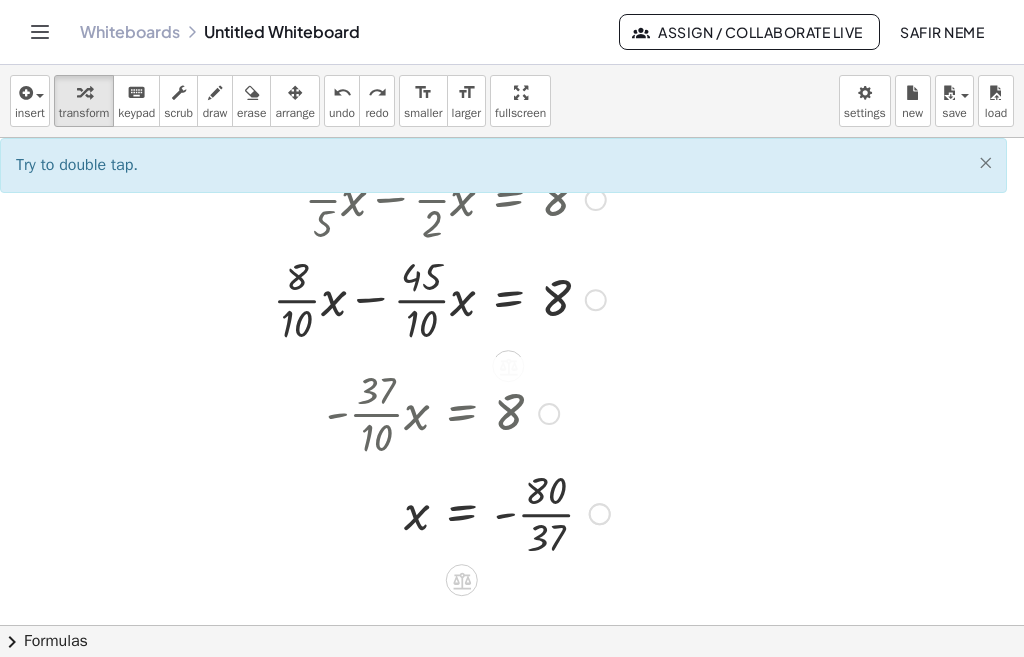 click on "×" at bounding box center [985, 162] 